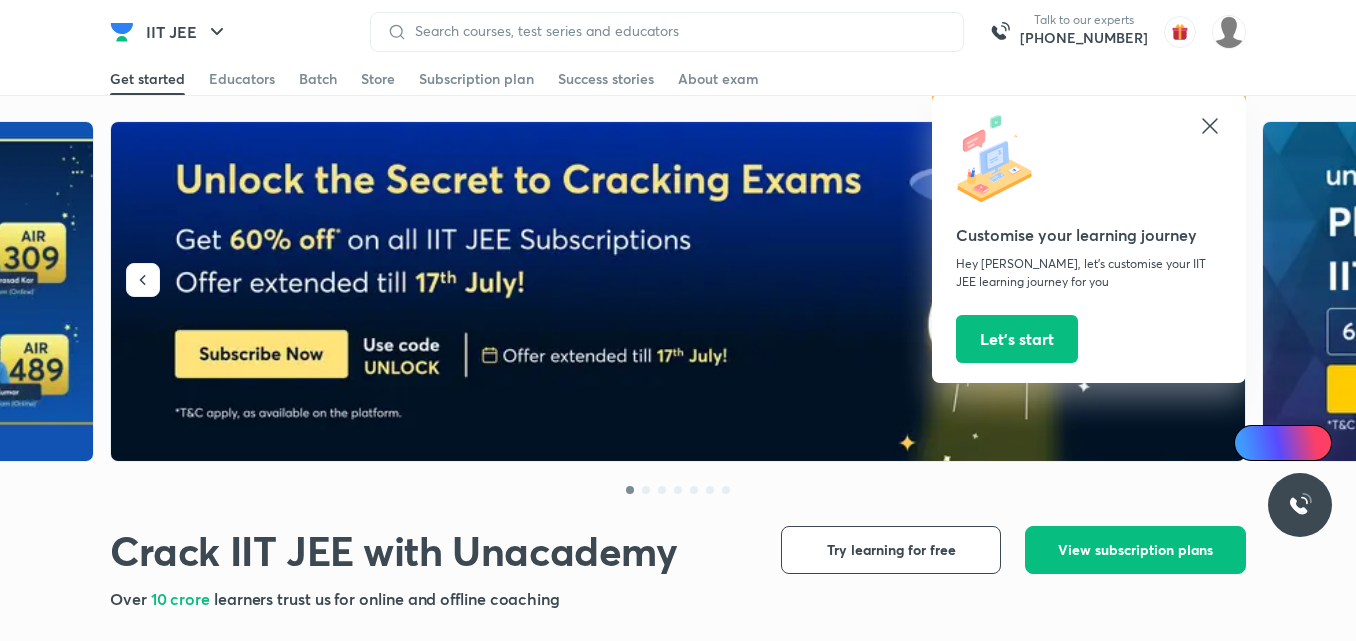 scroll, scrollTop: 0, scrollLeft: 0, axis: both 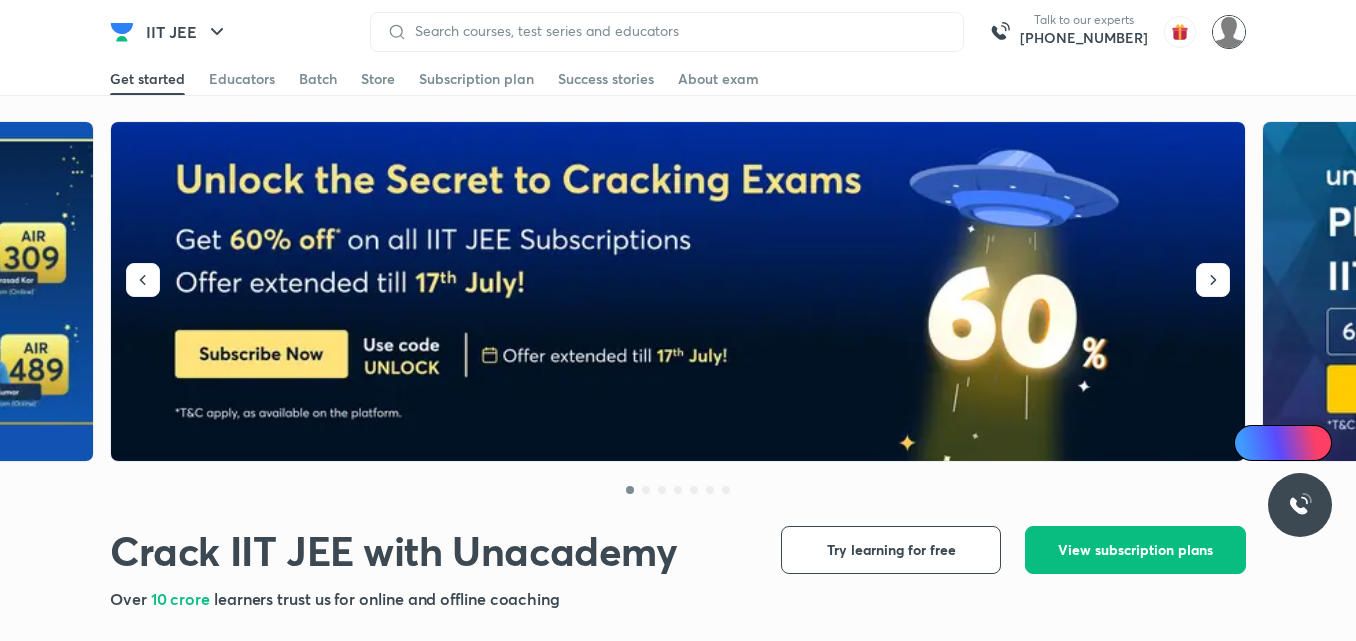 click at bounding box center (1229, 32) 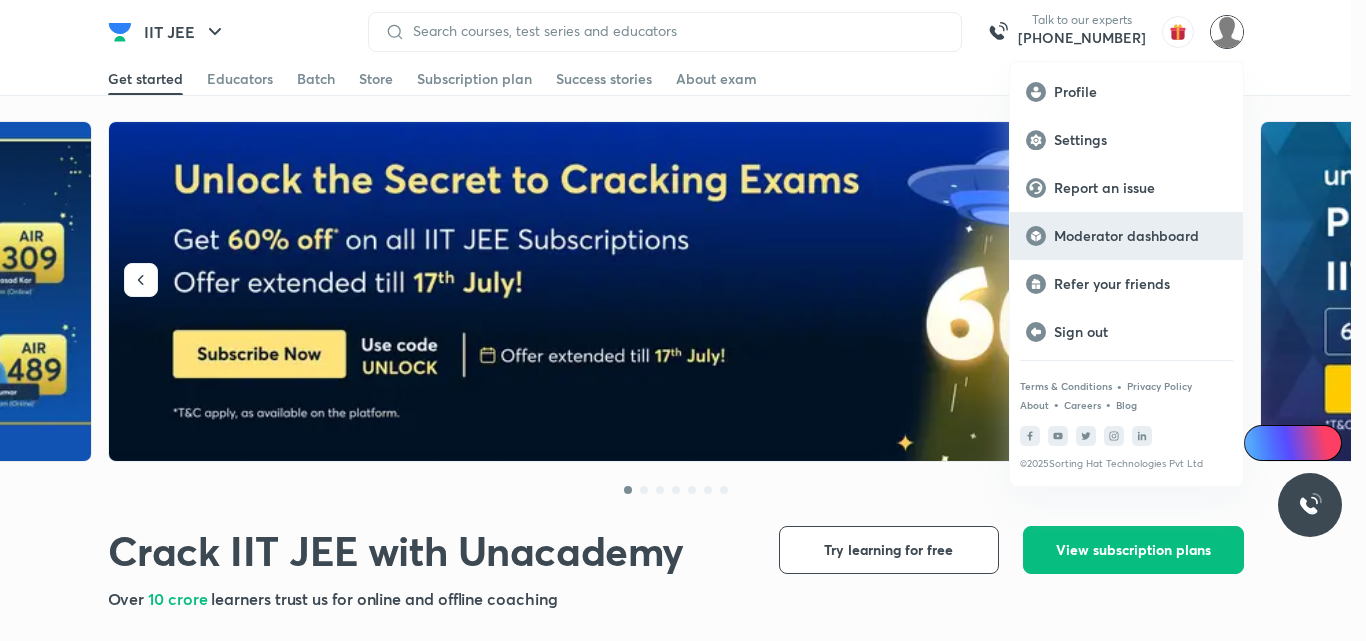 click on "Moderator dashboard" at bounding box center [1140, 236] 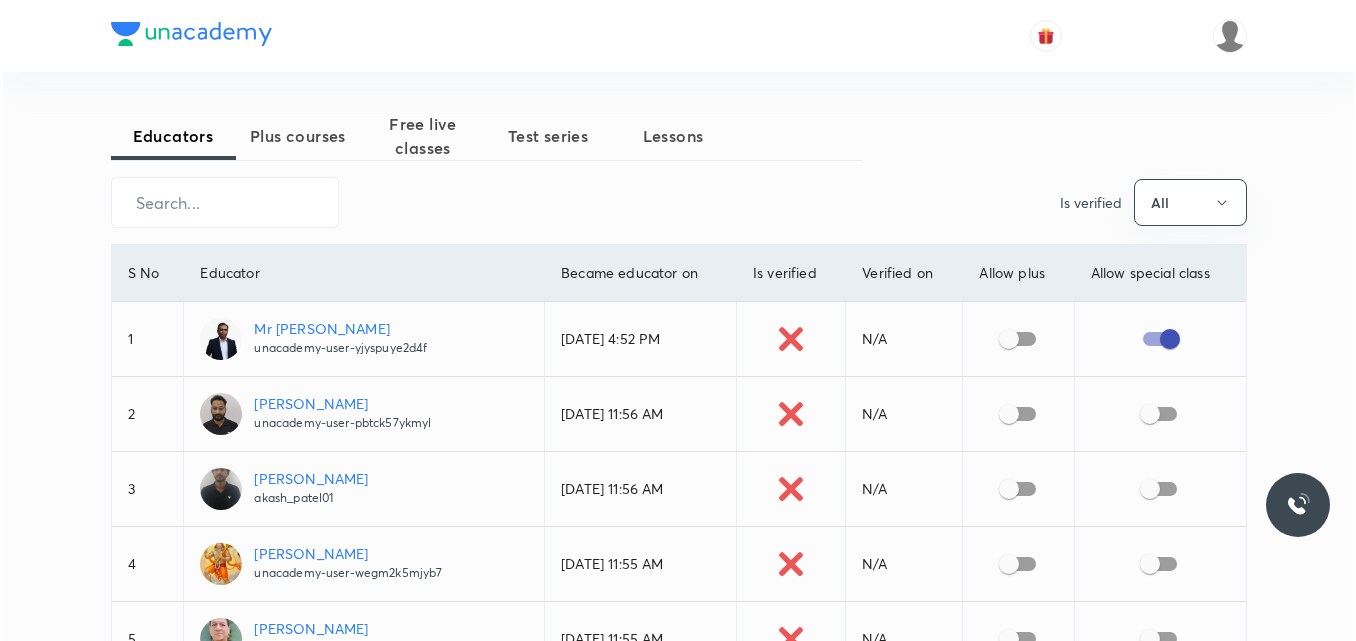 scroll, scrollTop: 0, scrollLeft: 0, axis: both 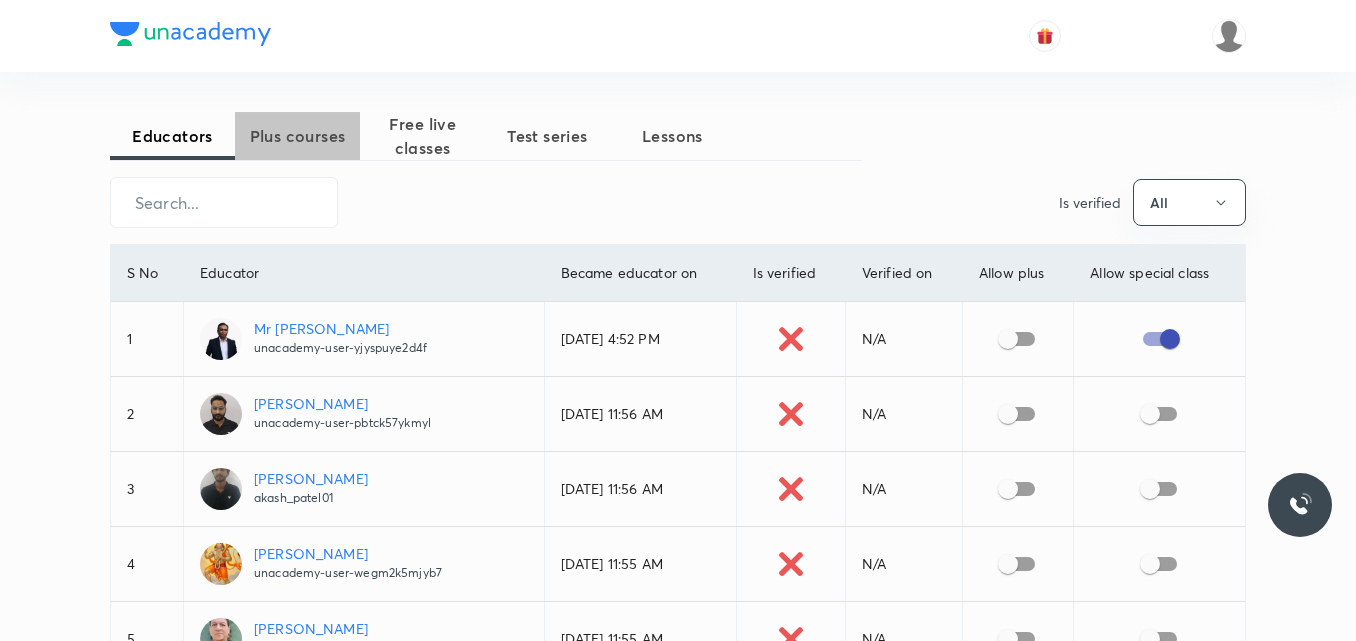 click on "Plus courses" at bounding box center [297, 136] 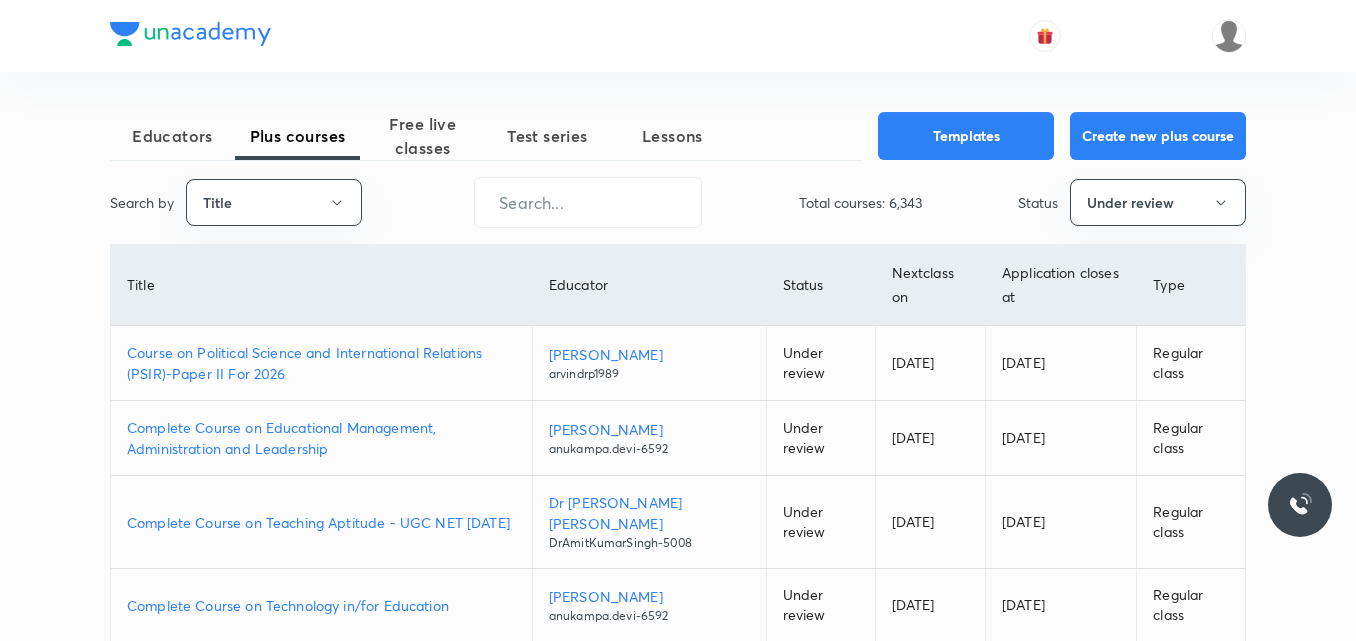 click on "Course on Political Science and International Relations (PSIR)-Paper II For 2026" at bounding box center [321, 363] 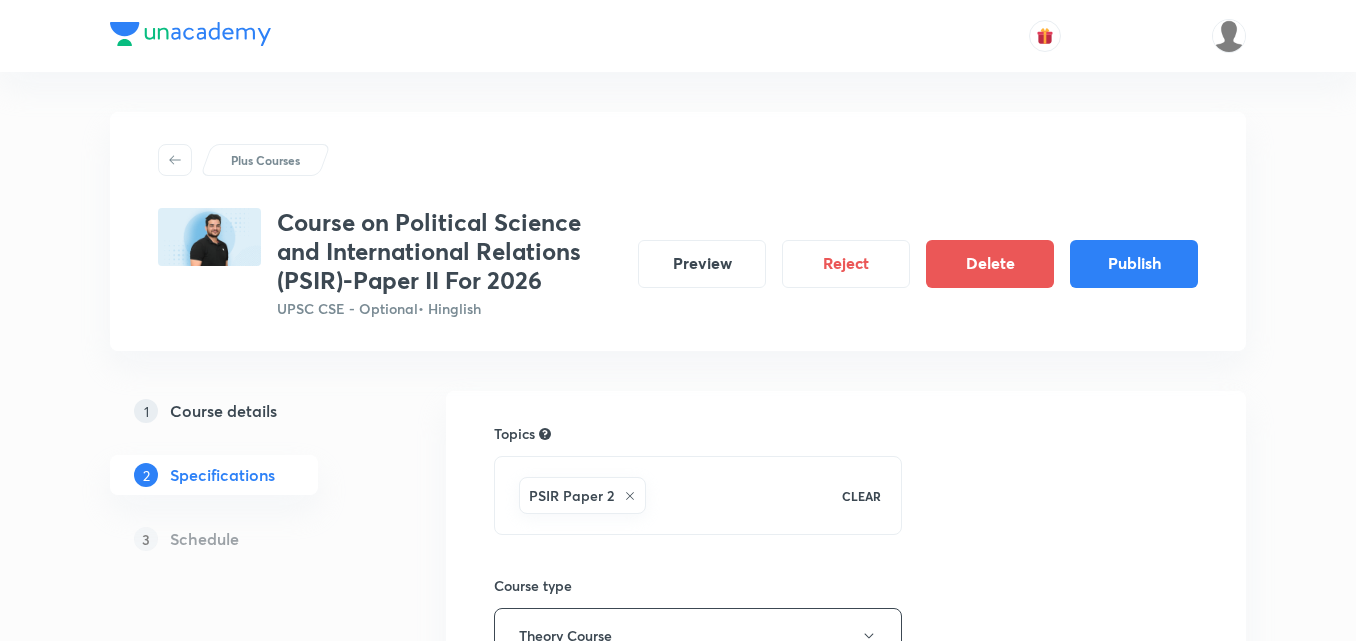 scroll, scrollTop: 0, scrollLeft: 0, axis: both 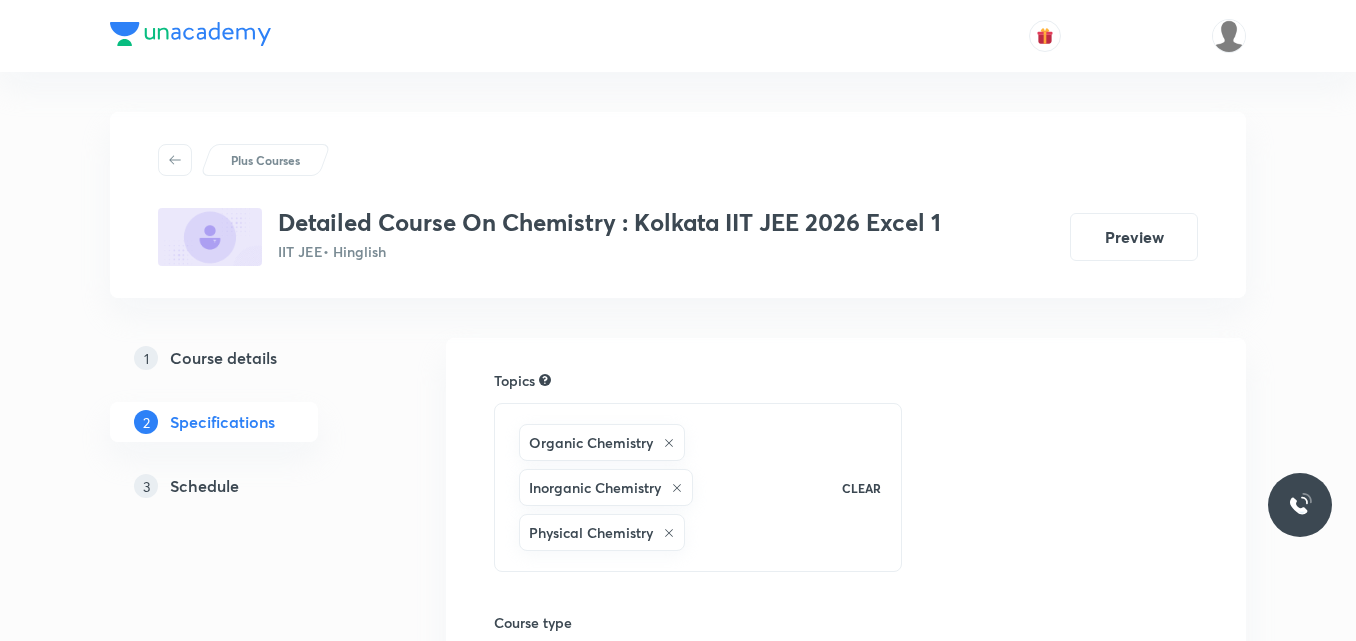 click on "Schedule" at bounding box center [204, 486] 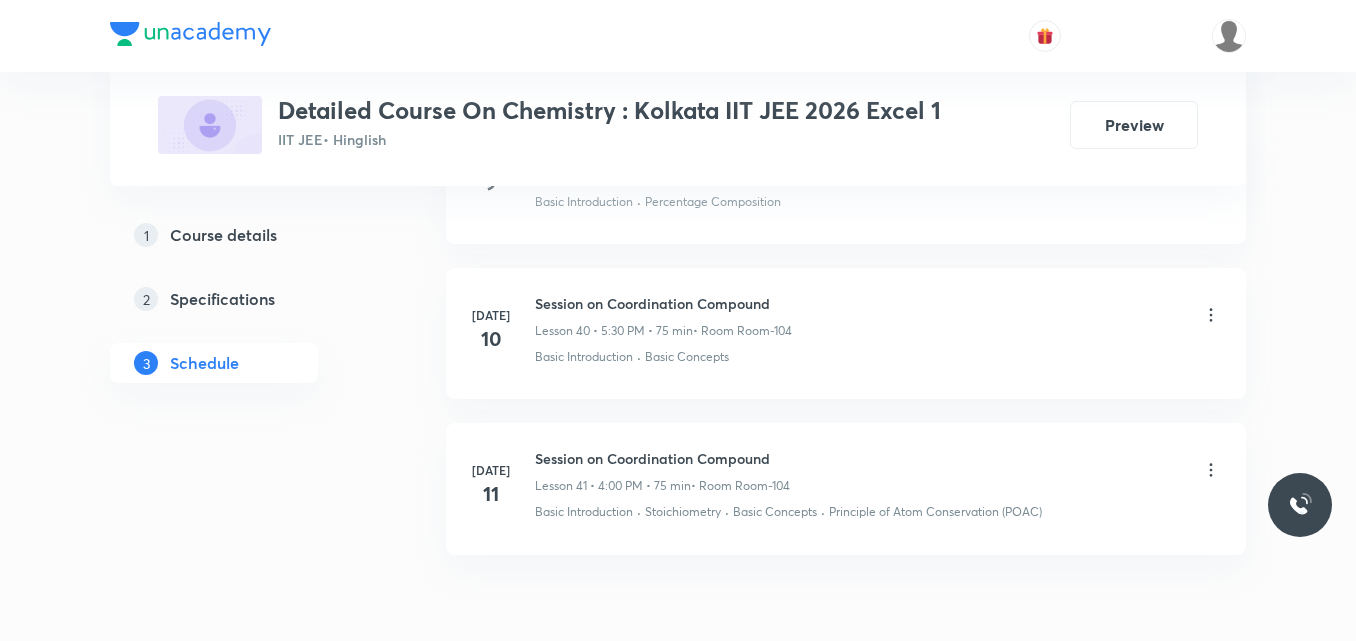 scroll, scrollTop: 7808, scrollLeft: 0, axis: vertical 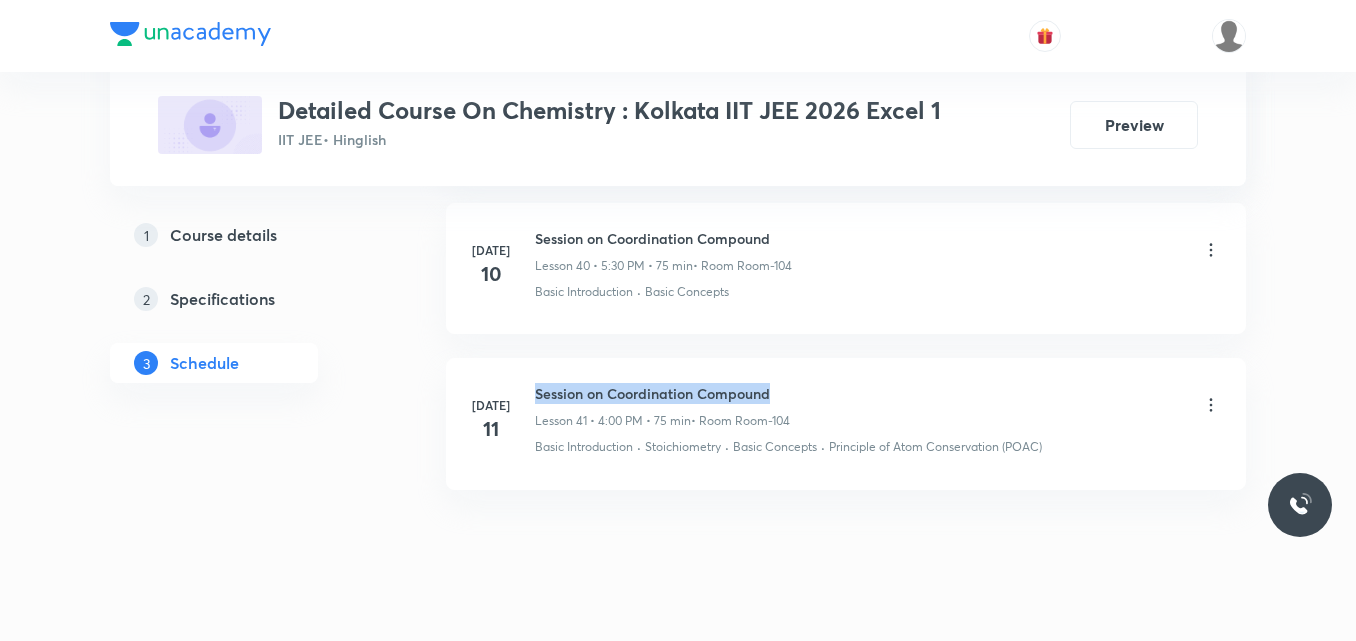 drag, startPoint x: 536, startPoint y: 357, endPoint x: 775, endPoint y: 354, distance: 239.01883 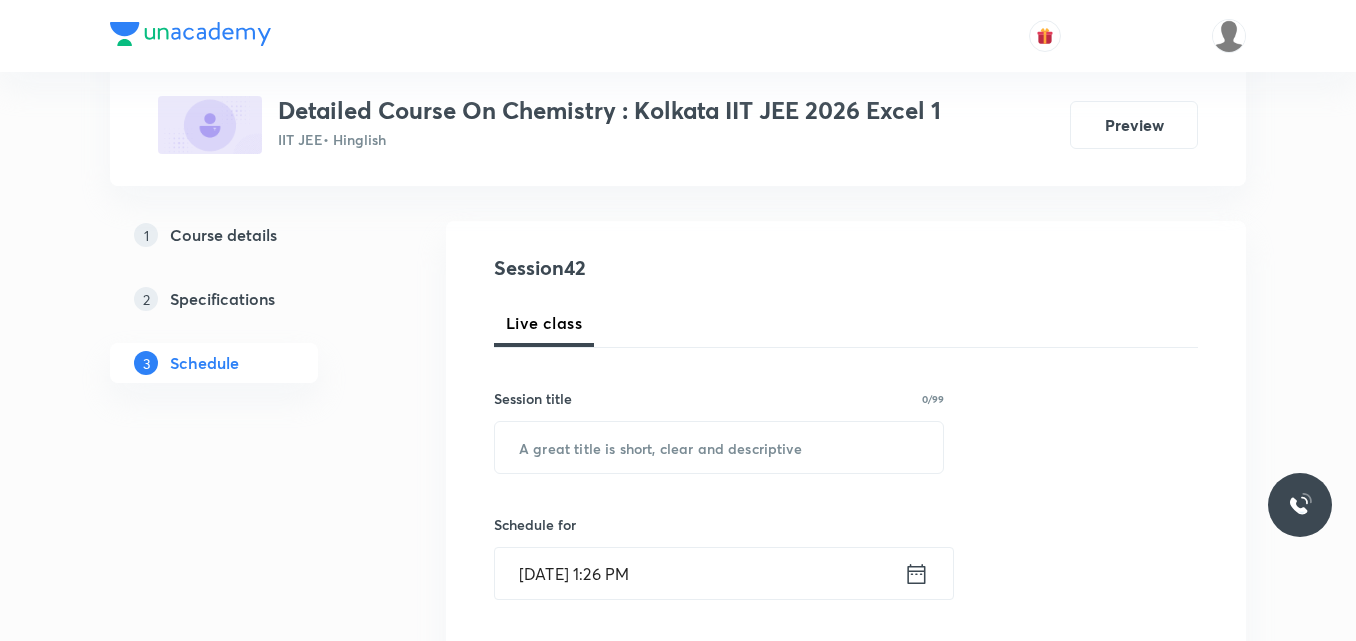 scroll, scrollTop: 184, scrollLeft: 0, axis: vertical 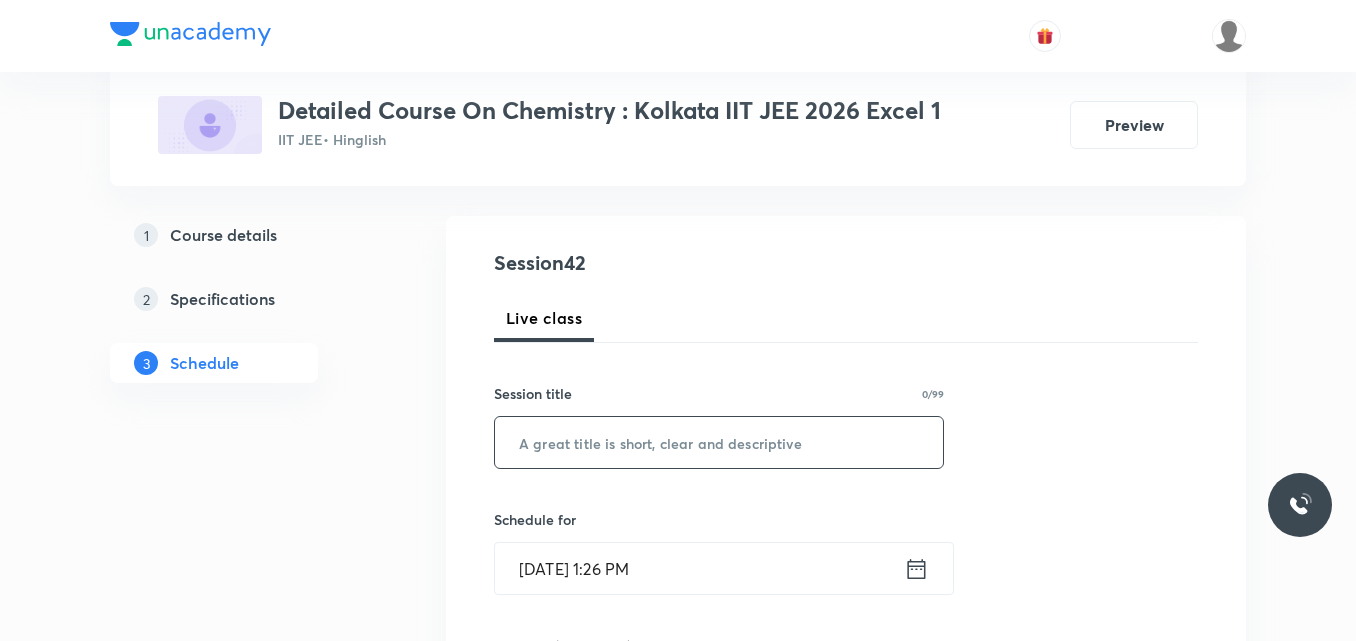 click at bounding box center [719, 442] 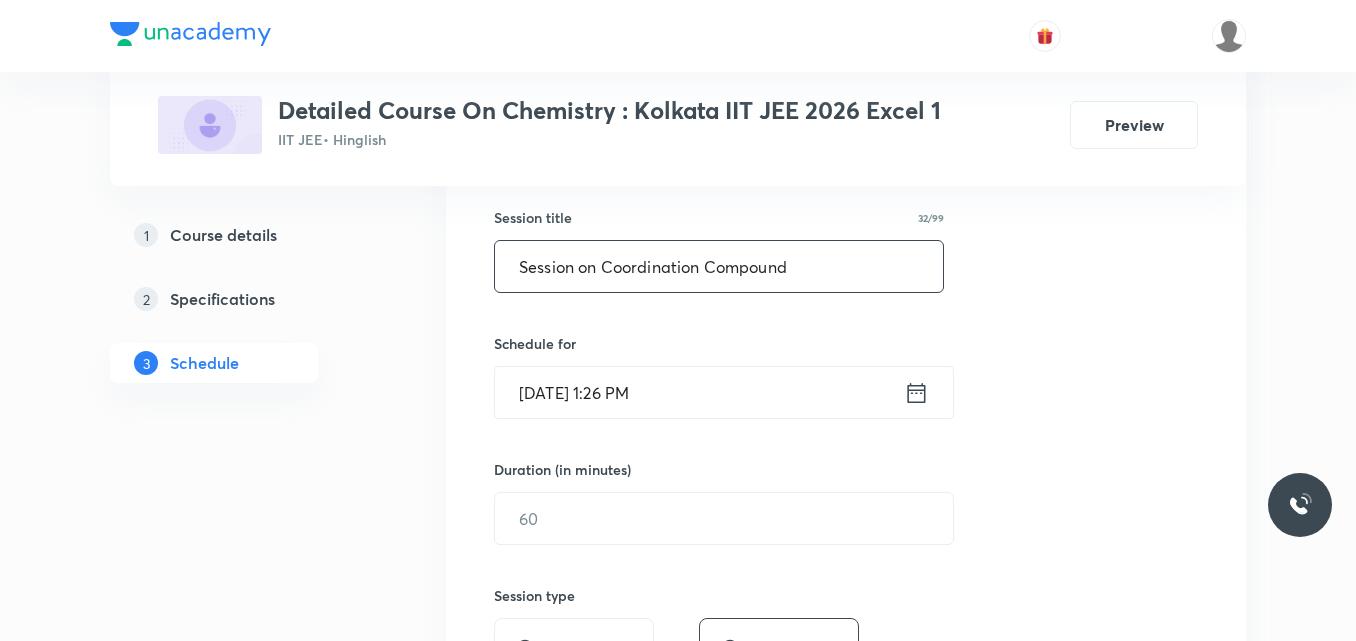 scroll, scrollTop: 361, scrollLeft: 0, axis: vertical 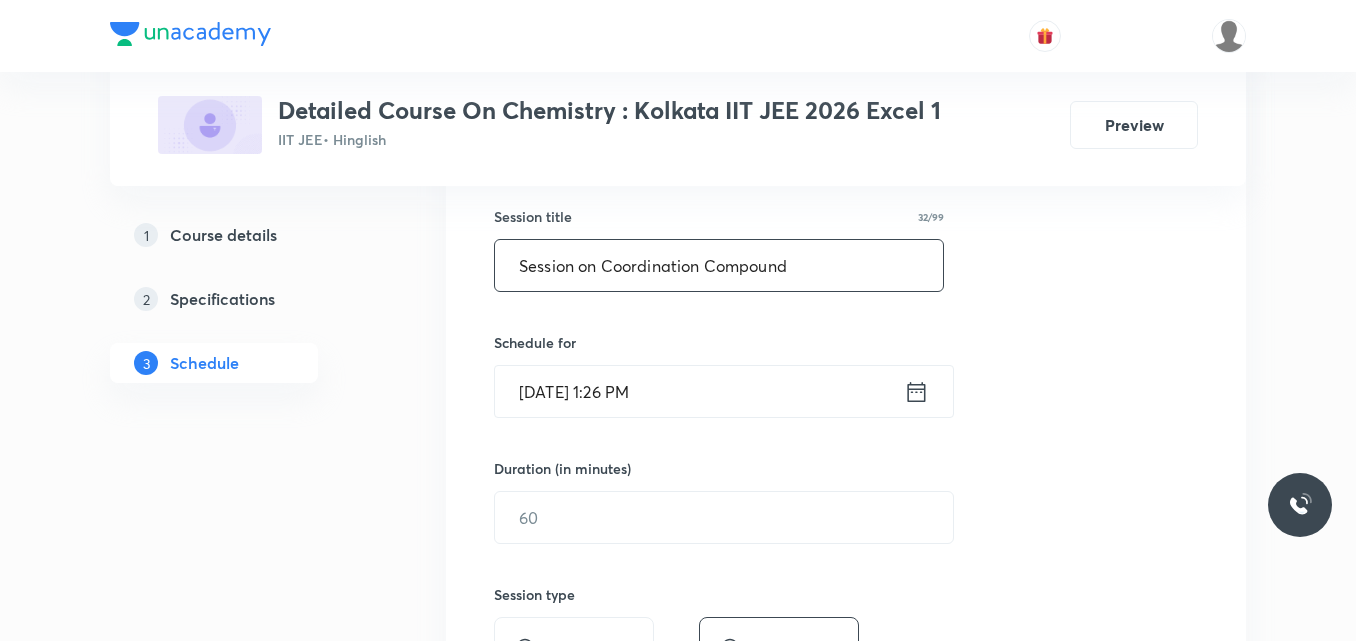 type on "Session on Coordination Compound" 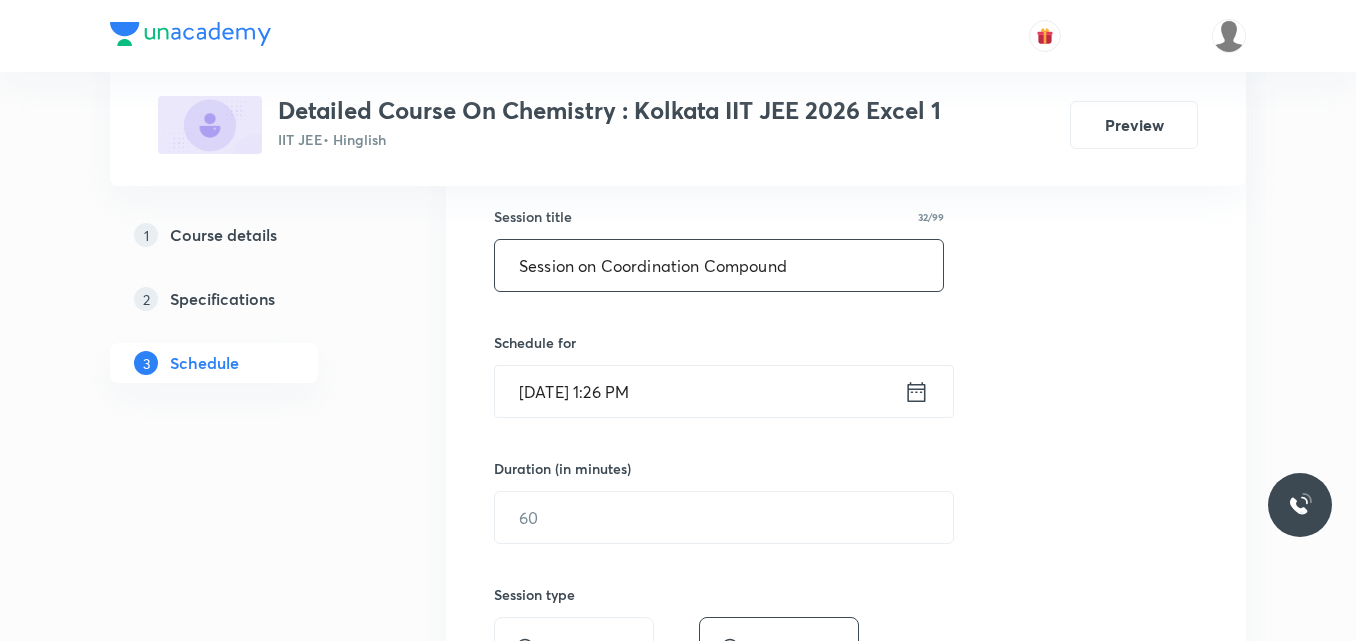 click 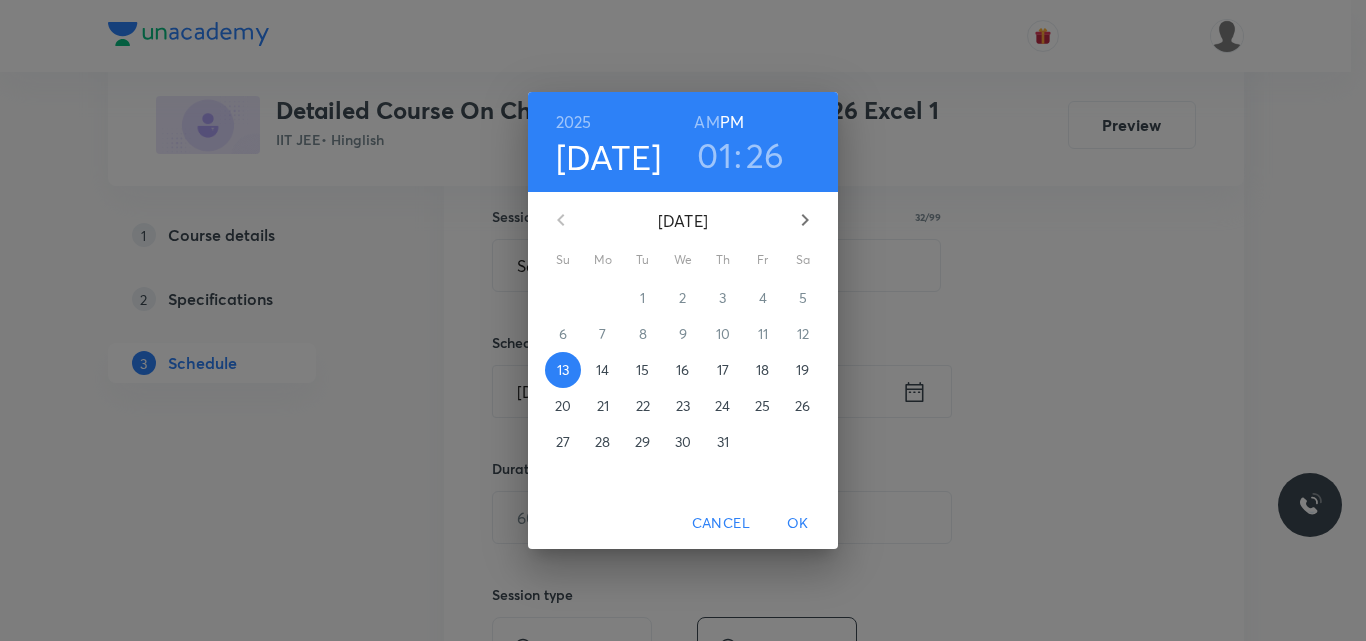 click on "15" at bounding box center (642, 370) 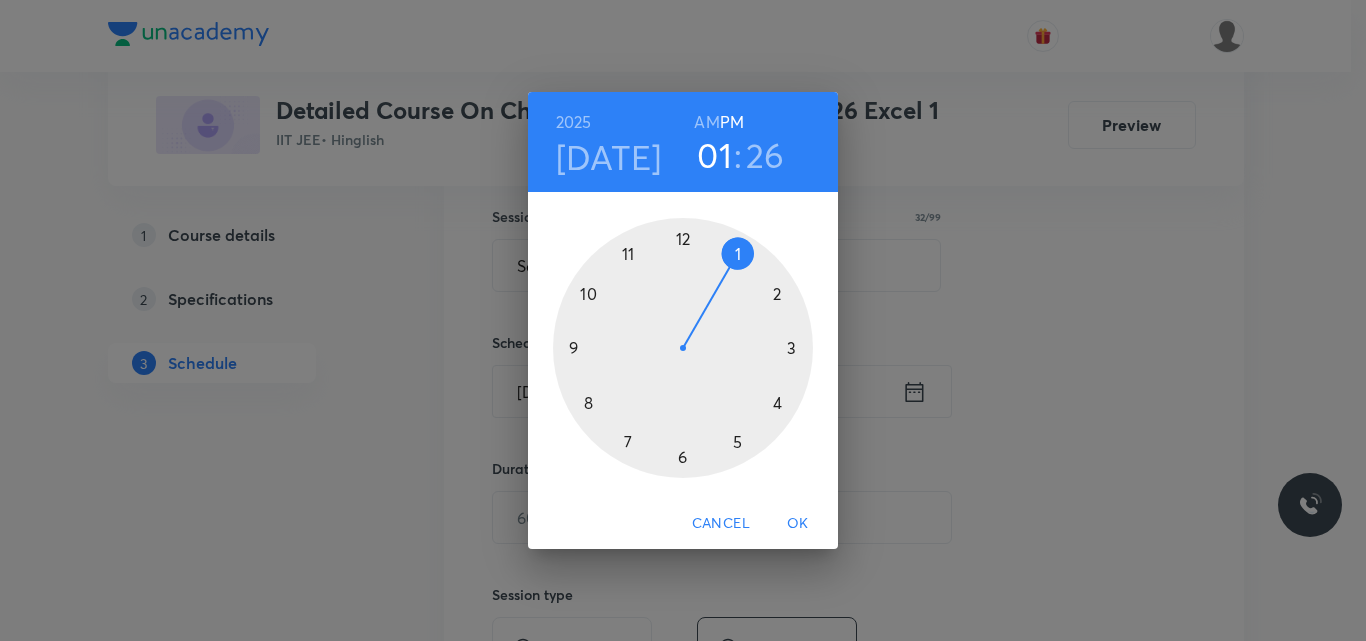 click at bounding box center (683, 348) 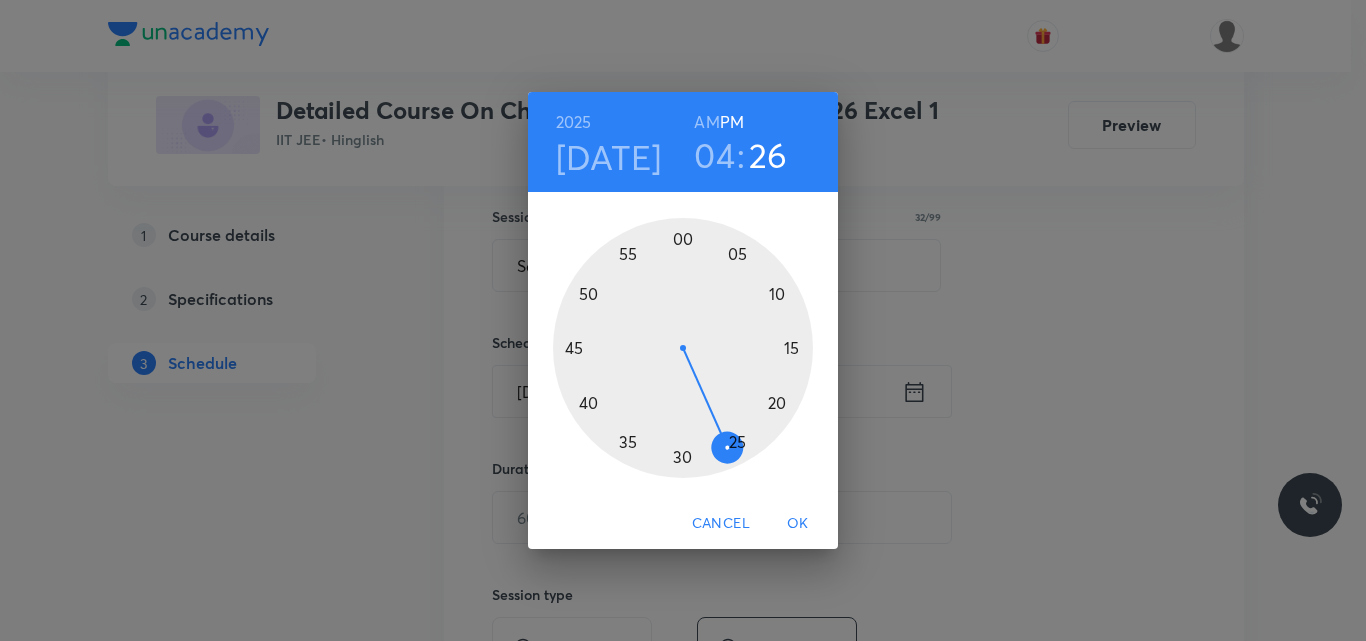 click at bounding box center (683, 348) 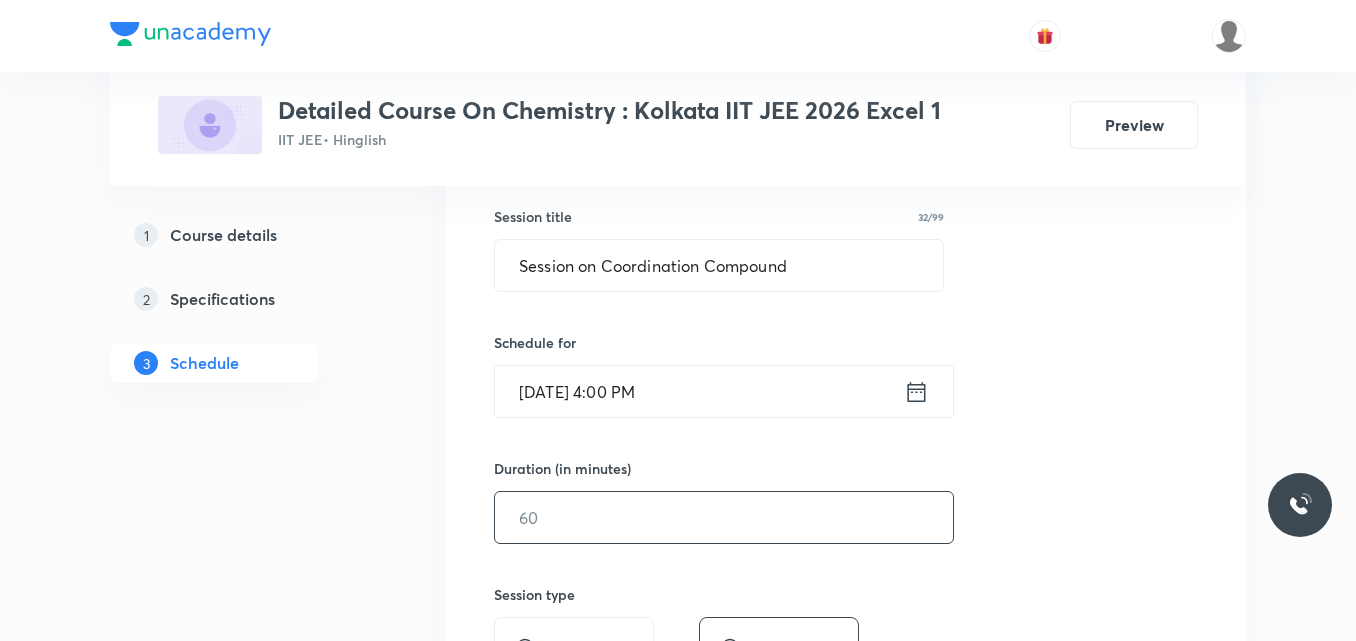 click at bounding box center (724, 517) 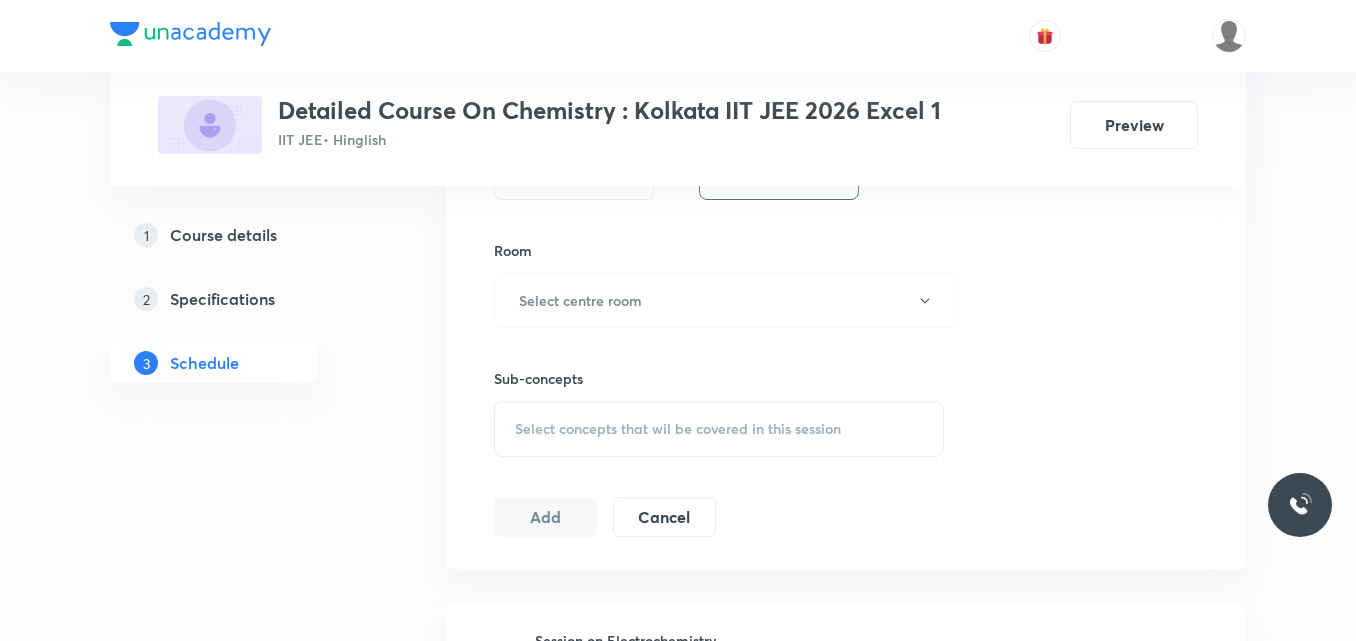 scroll, scrollTop: 840, scrollLeft: 0, axis: vertical 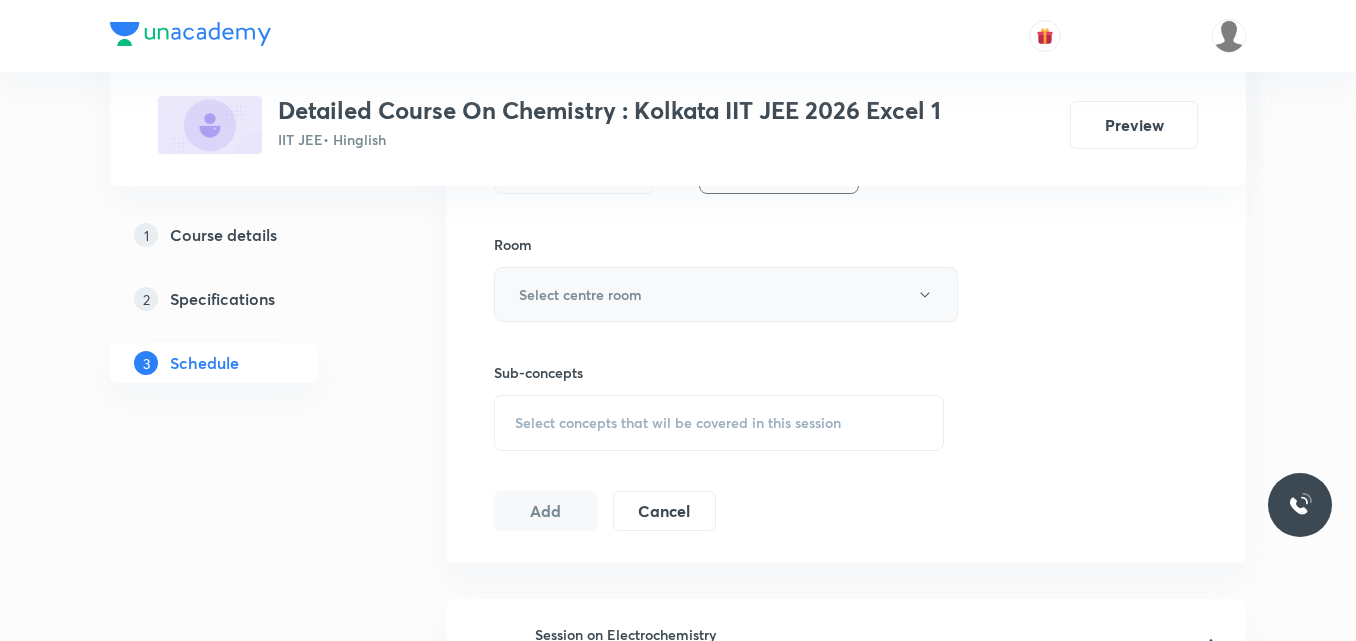 type on "75" 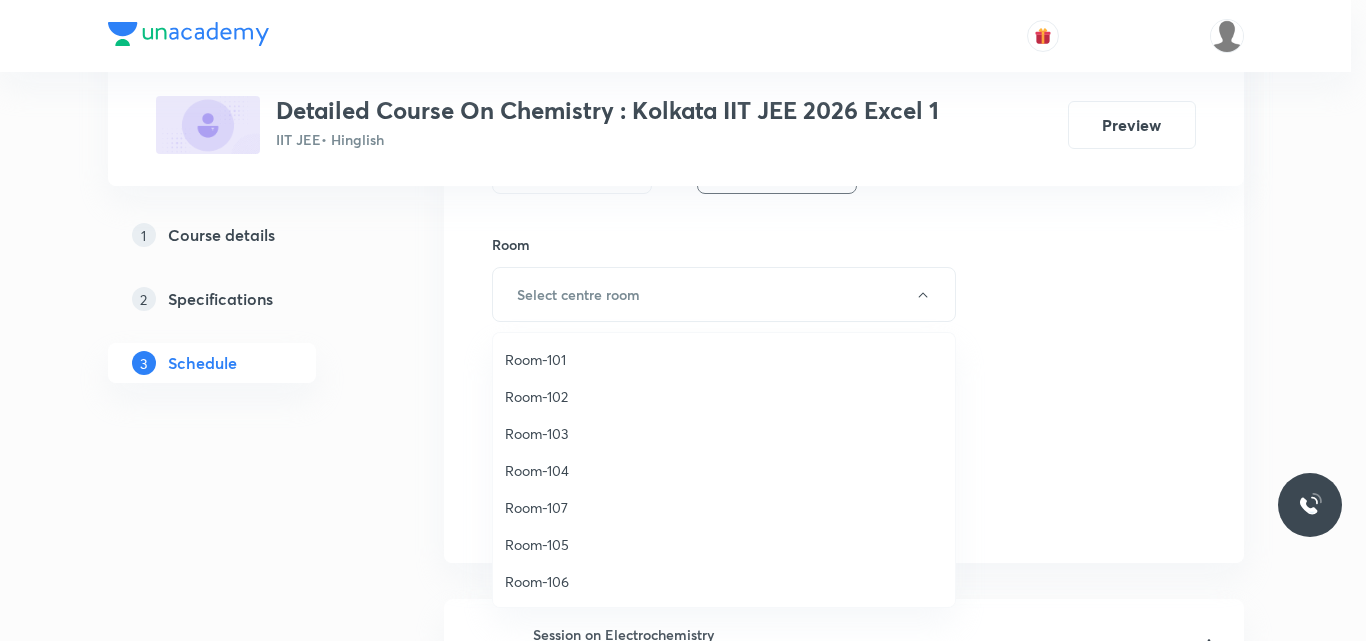 click on "Room-104" at bounding box center [724, 470] 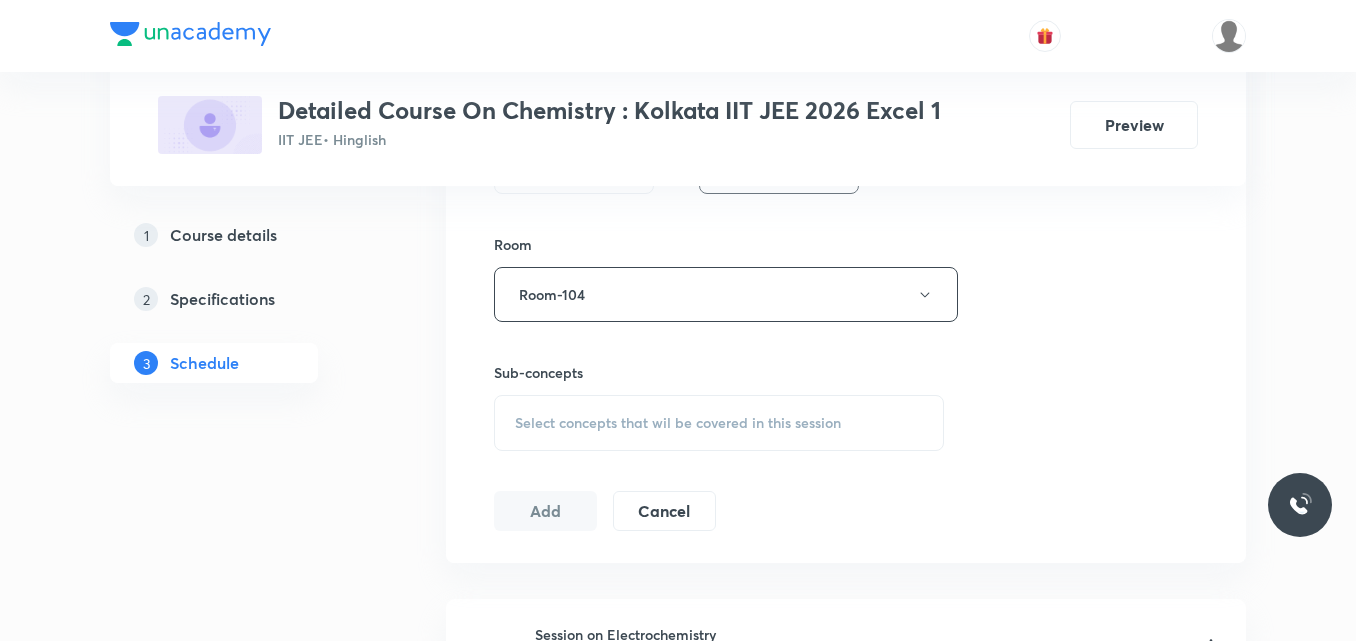 click on "Select concepts that wil be covered in this session" at bounding box center (678, 423) 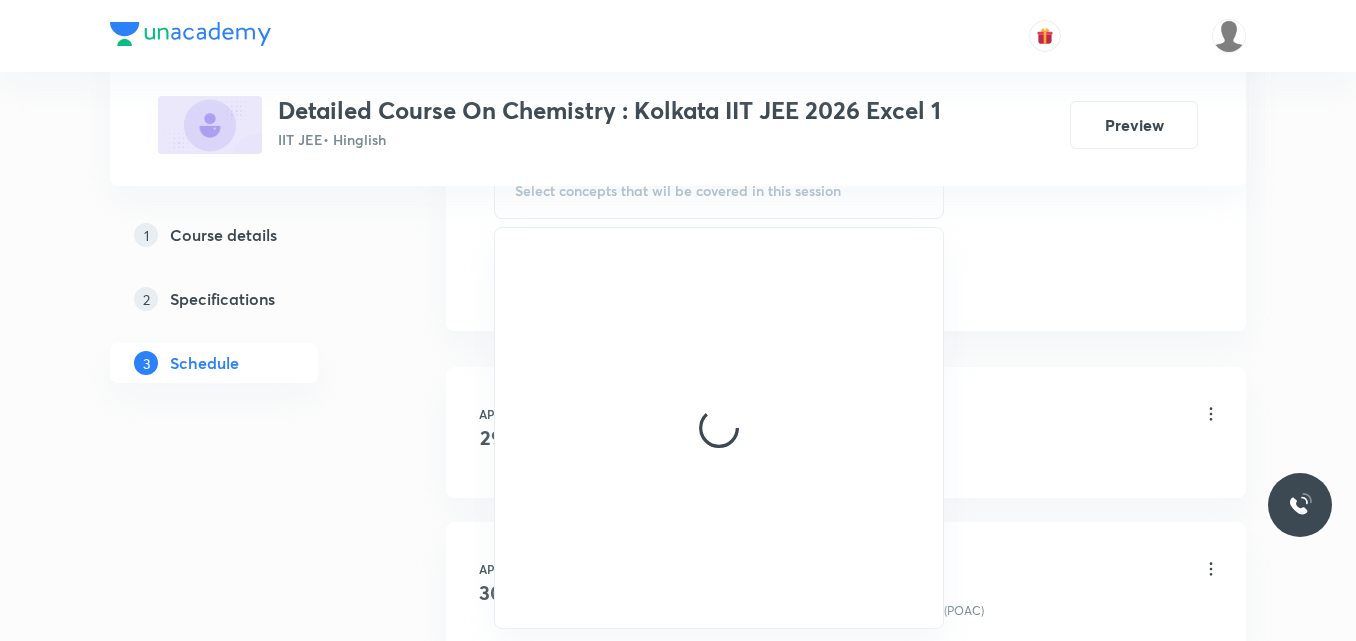 scroll, scrollTop: 1075, scrollLeft: 0, axis: vertical 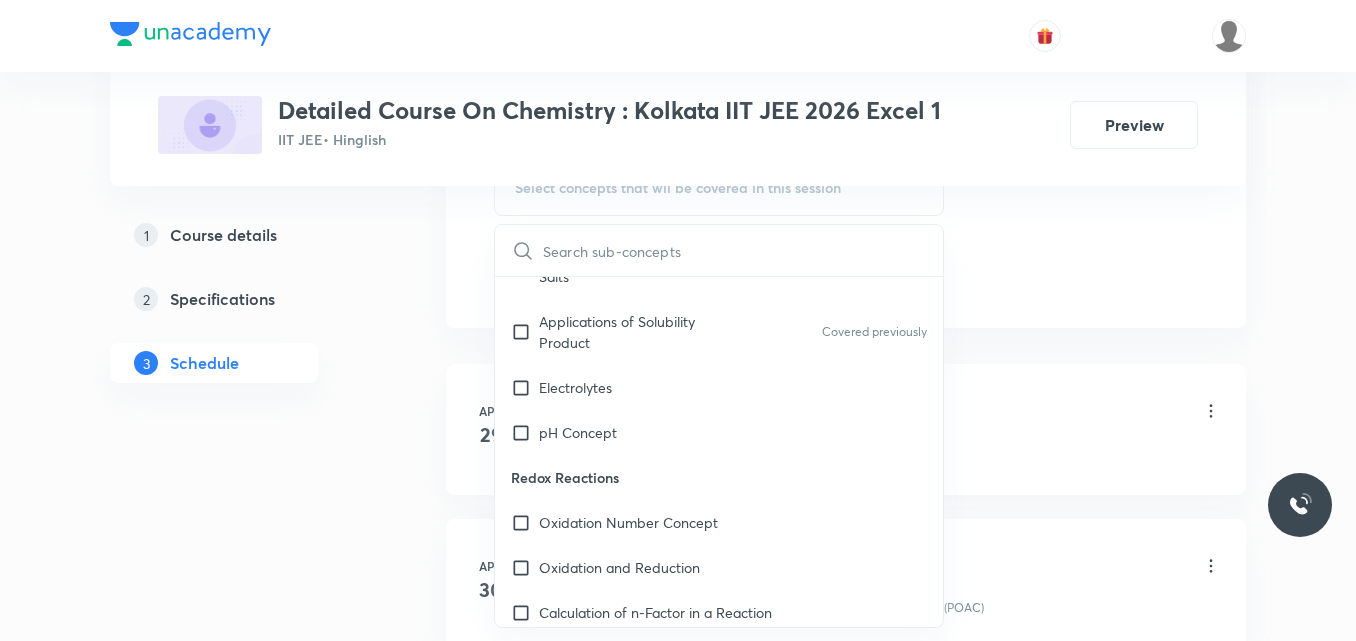 click on "Calculation of n-Factor in a Reaction" at bounding box center (655, 612) 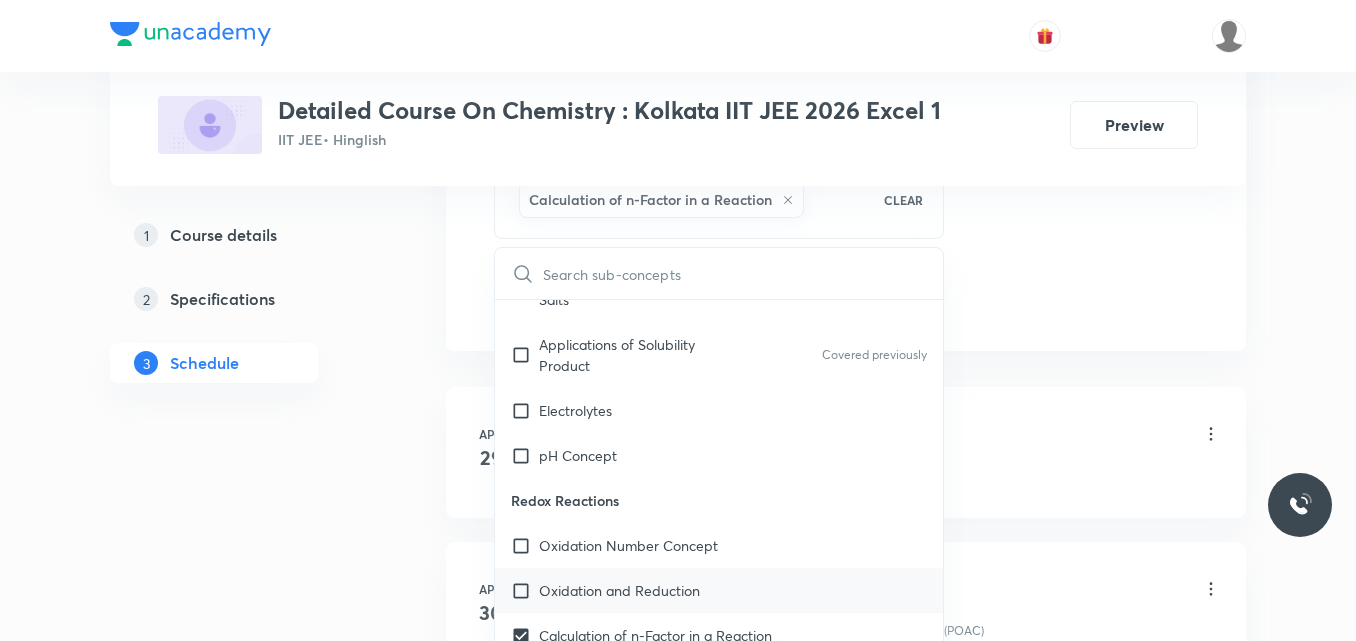 click on "Oxidation and Reduction" at bounding box center (619, 590) 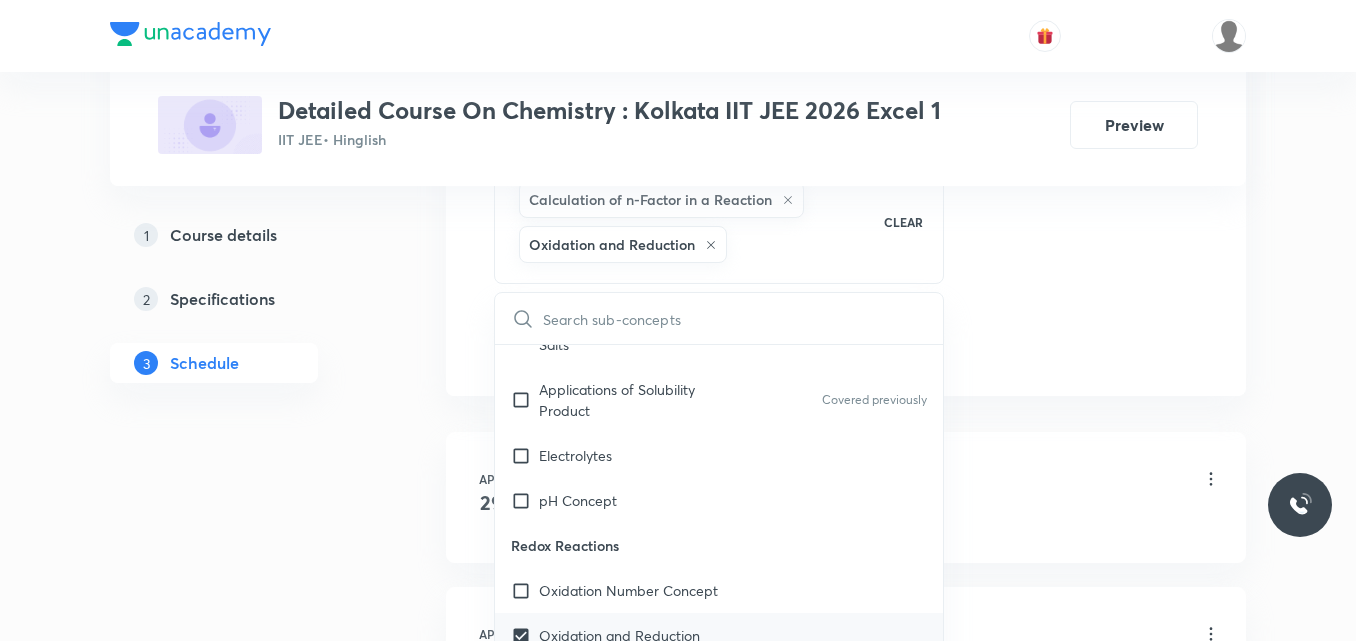 checkbox on "true" 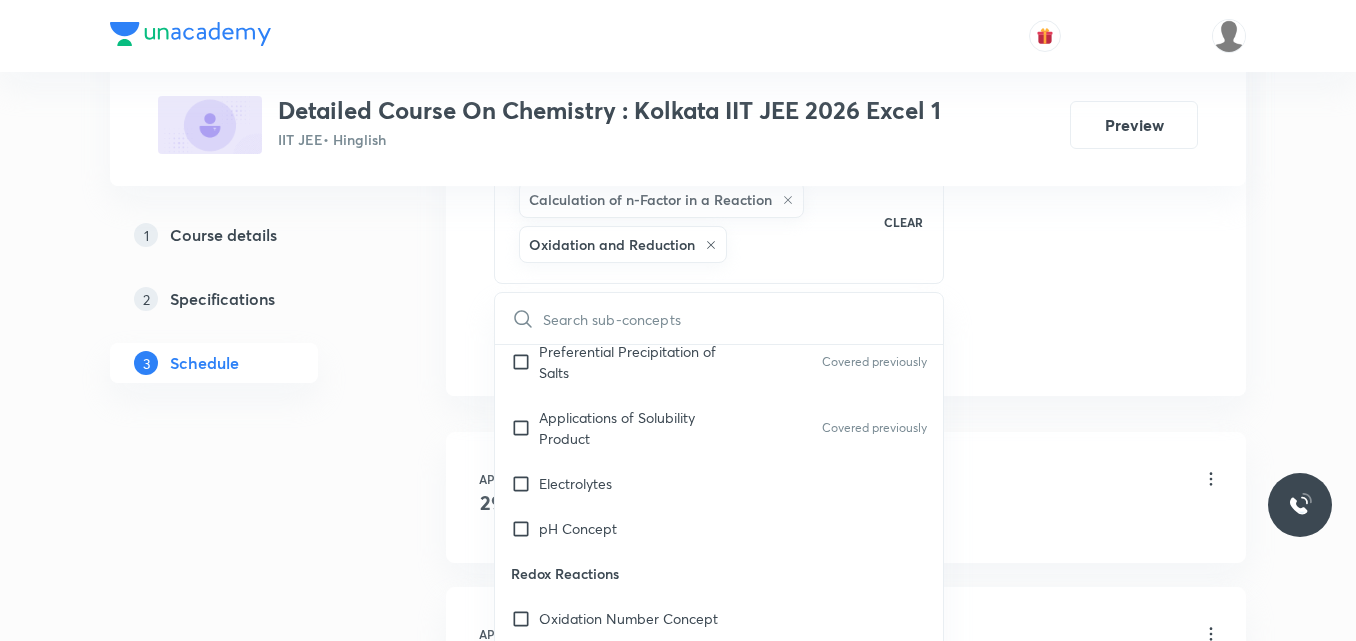 scroll, scrollTop: 6762, scrollLeft: 0, axis: vertical 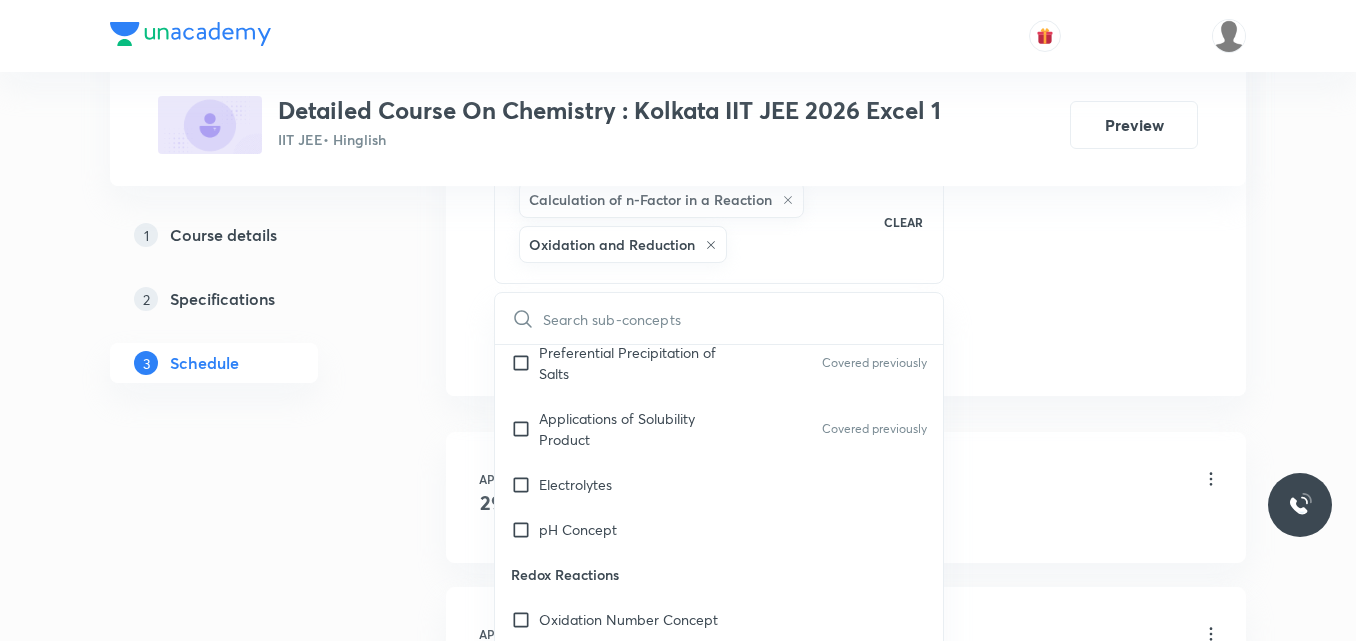 click on "Redox Reactions" at bounding box center (719, 574) 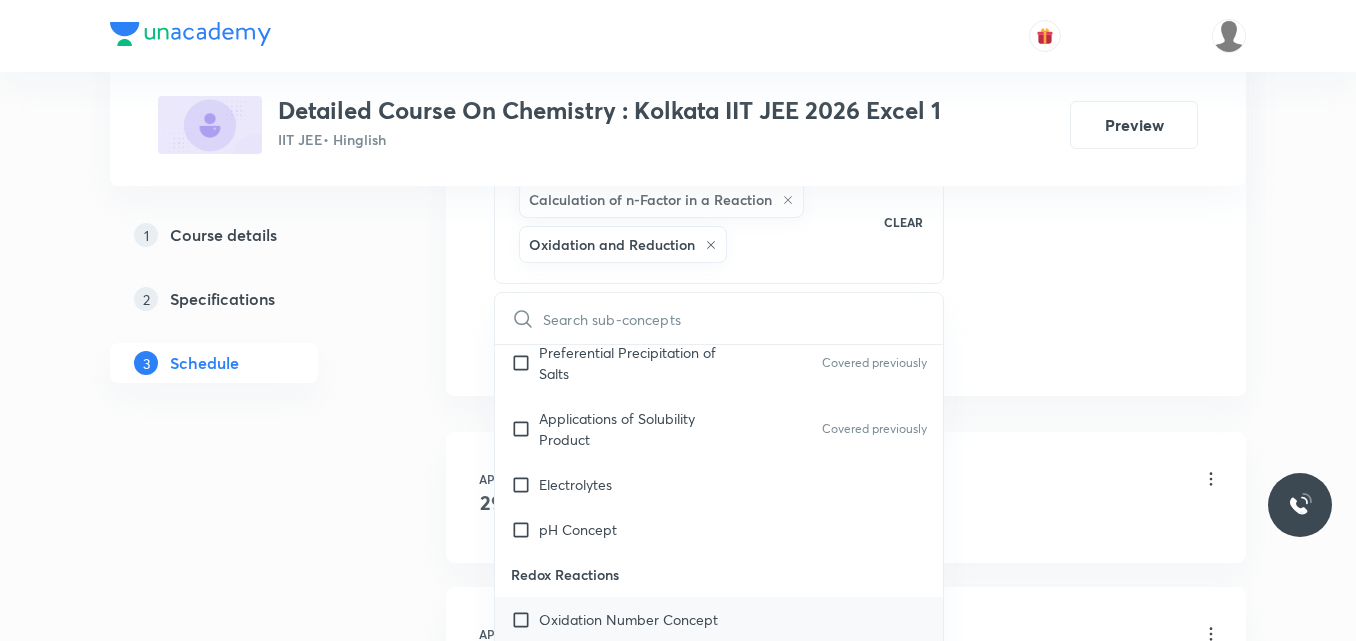 click at bounding box center [525, 619] 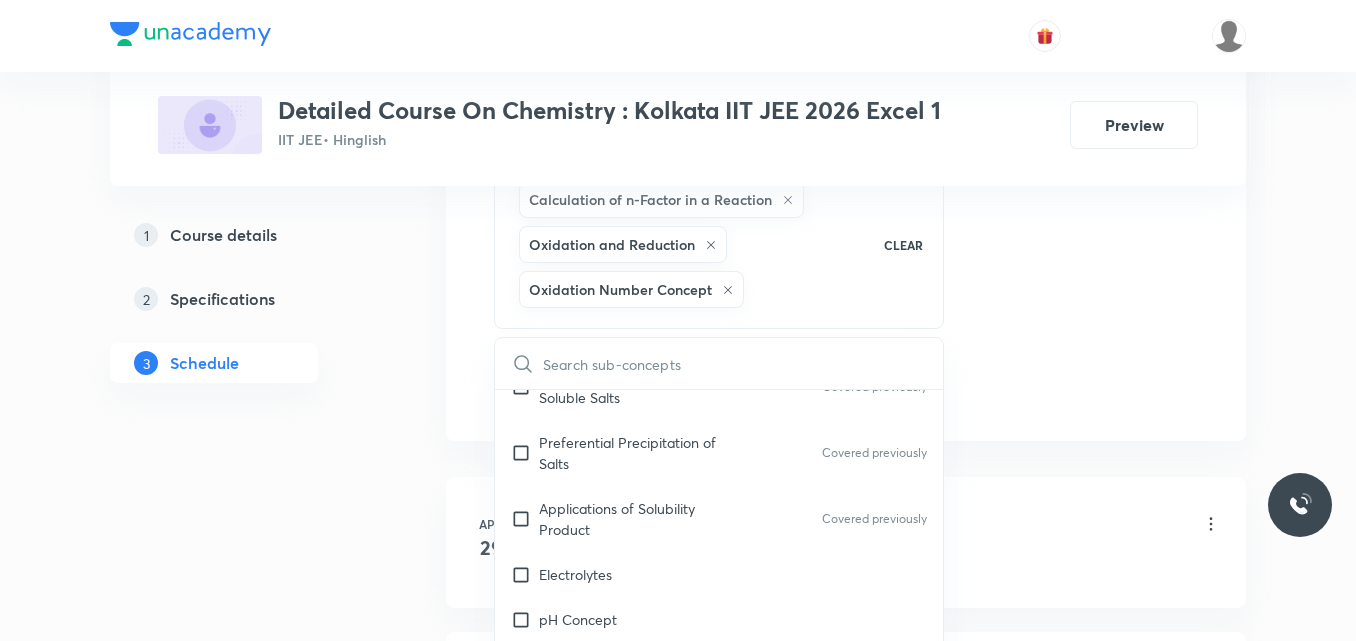 click at bounding box center [525, 619] 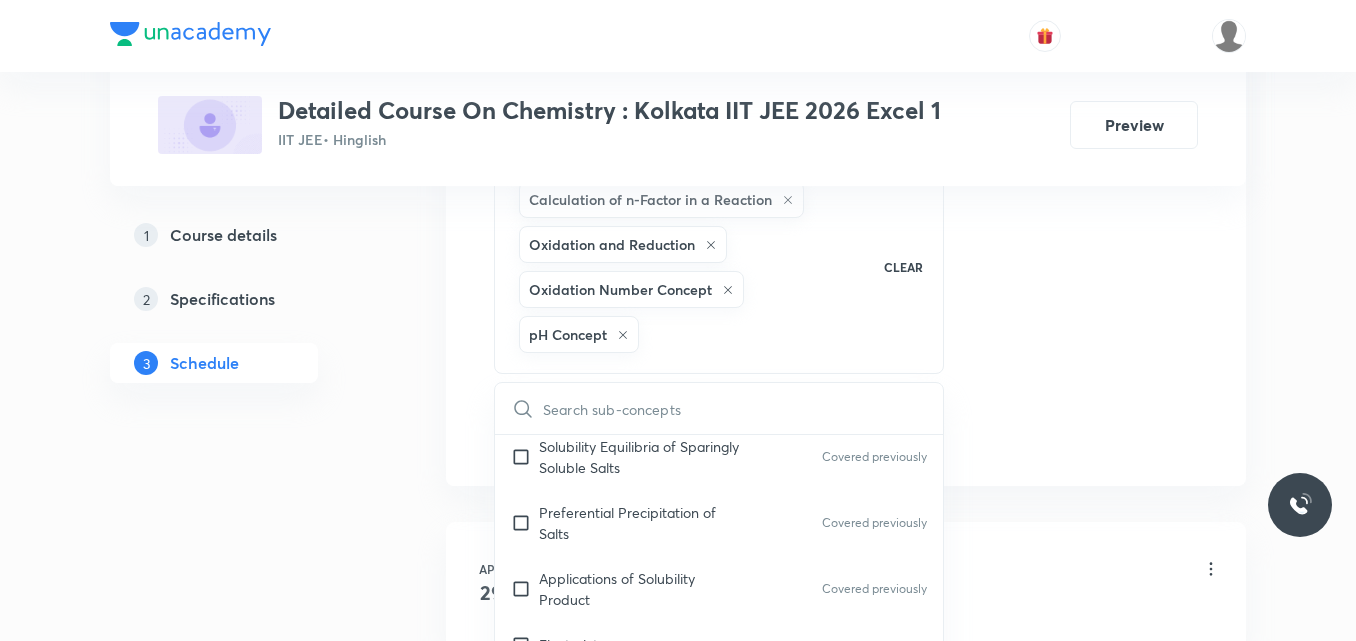 scroll, scrollTop: 6691, scrollLeft: 0, axis: vertical 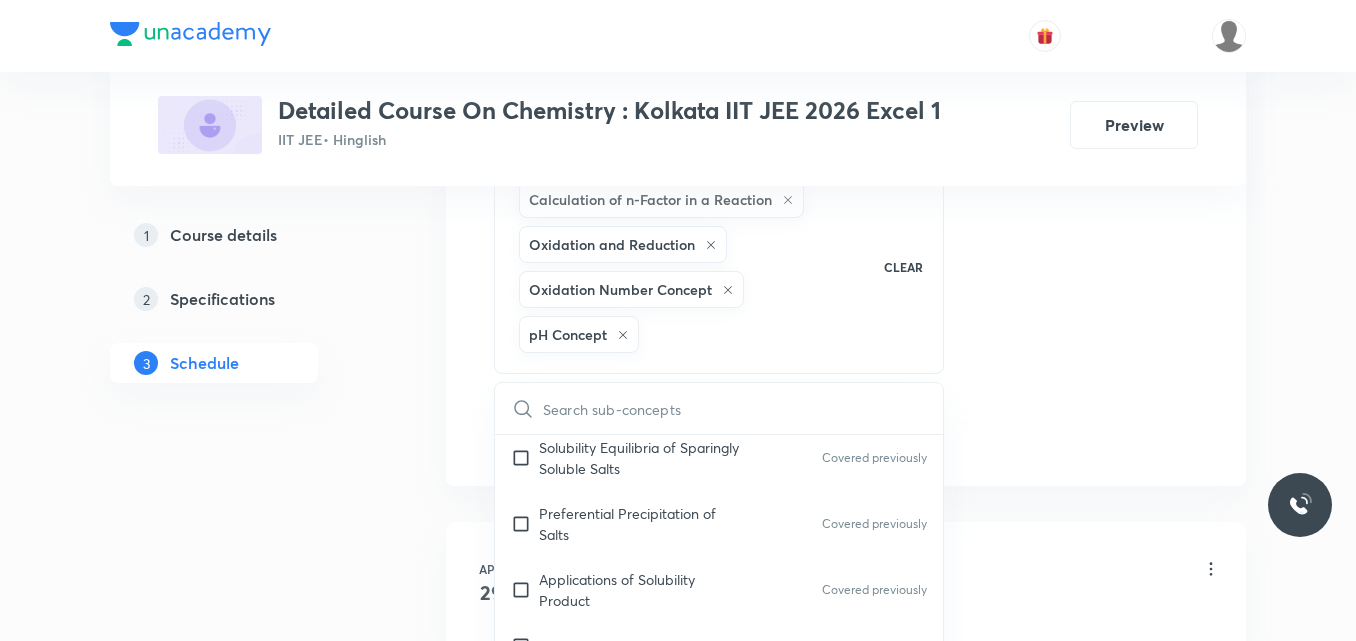 click on "Applications of Solubility Product Covered previously" at bounding box center (719, 590) 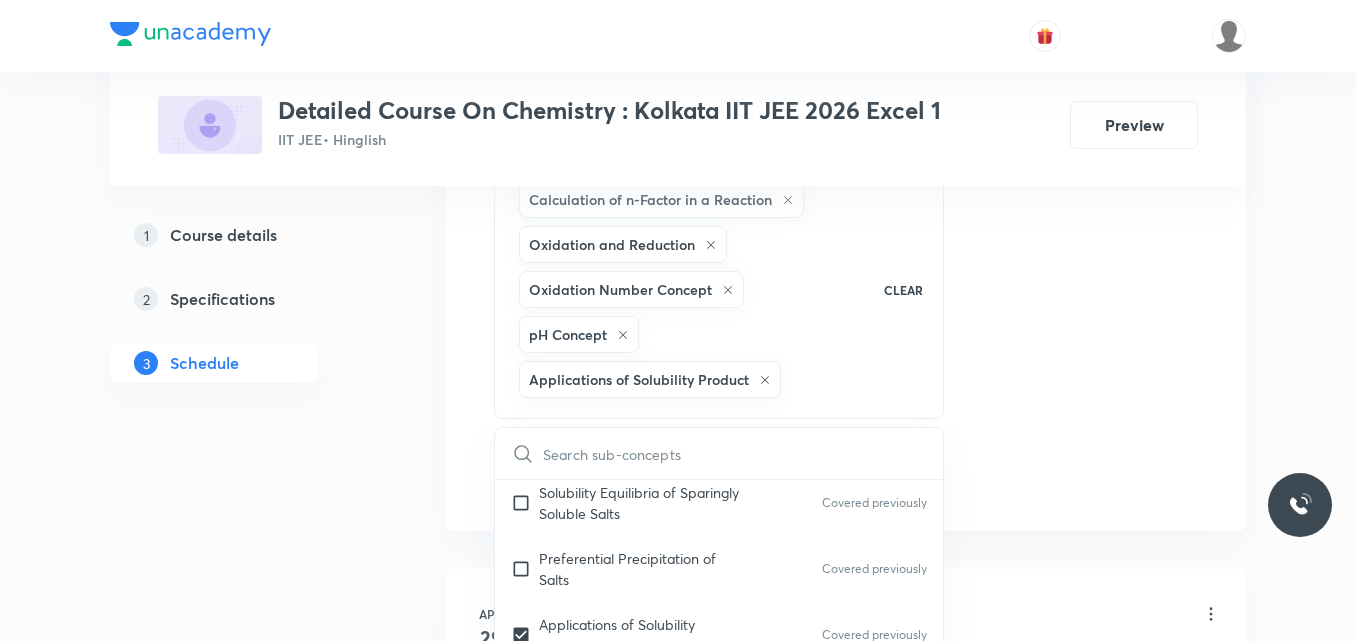 click at bounding box center (525, 690) 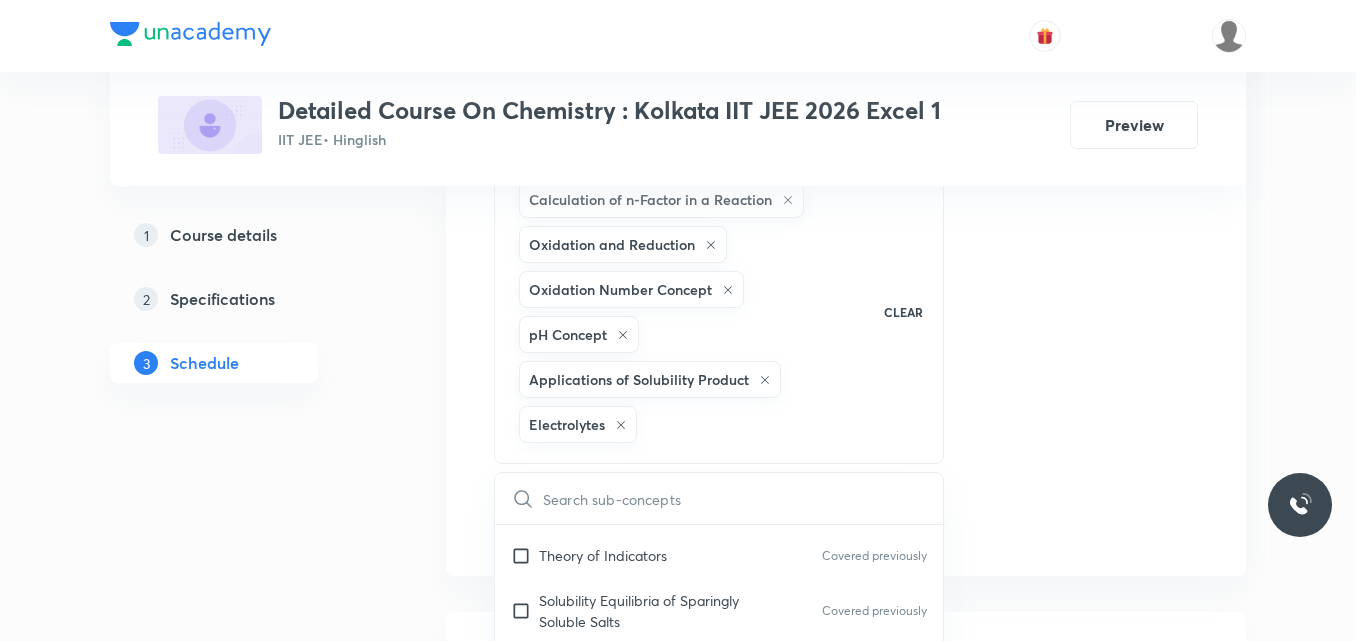 scroll, scrollTop: 6627, scrollLeft: 0, axis: vertical 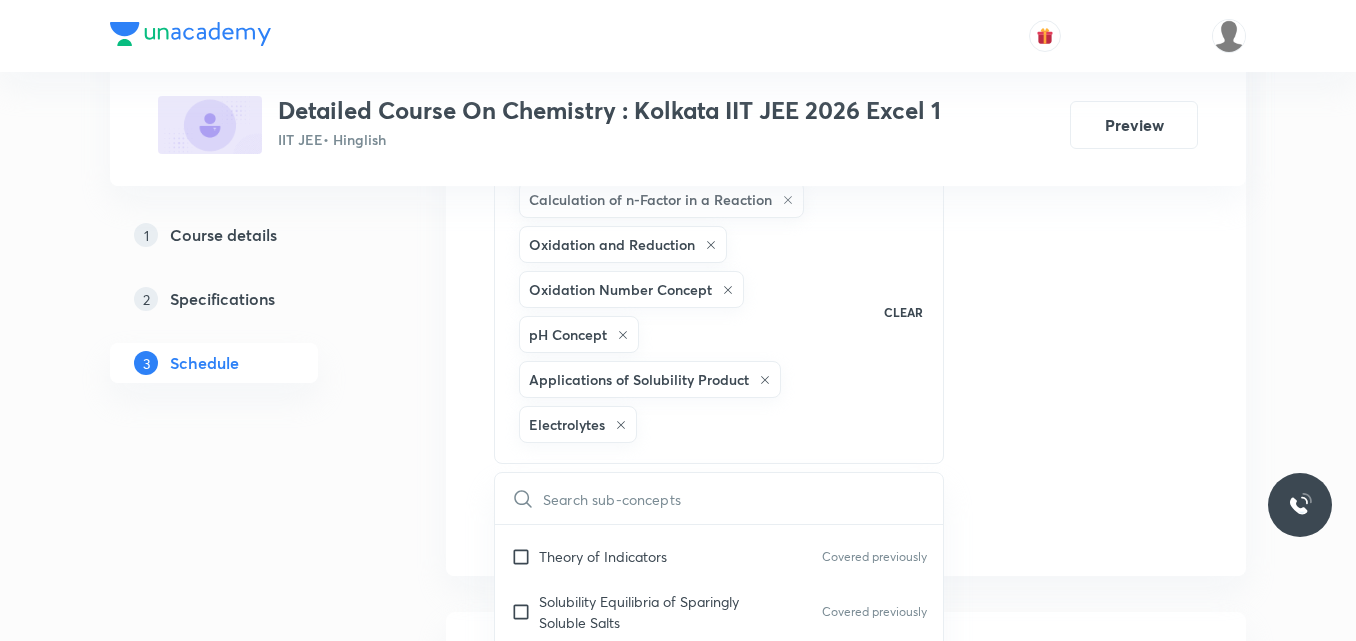 click on "Preferential Precipitation of Salts Covered previously" at bounding box center (719, 678) 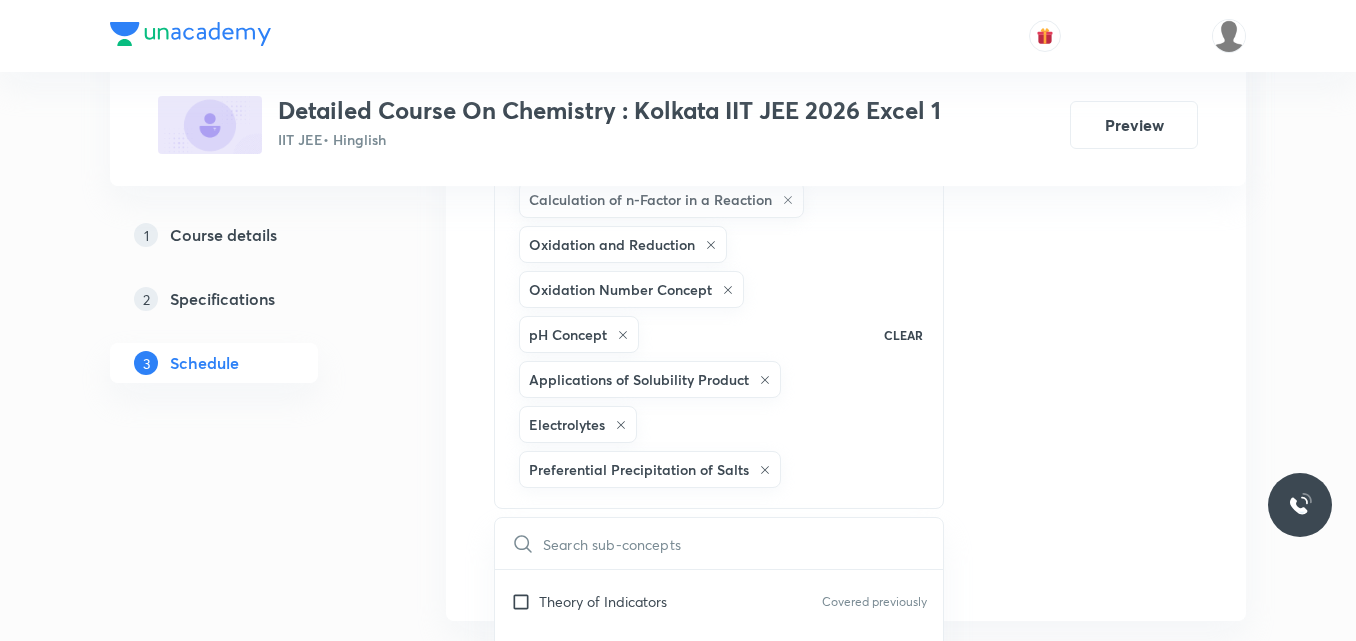 click on "Session  42 Live class Session title 32/99 Session on Coordination Compound ​ Schedule for Jul 15, 2025, 4:00 PM ​ Duration (in minutes) 75 ​   Session type Online Offline Room Room-104 Sub-concepts Calculation of n-Factor in a Reaction Oxidation and Reduction Oxidation Number Concept pH Concept Applications of Solubility Product Electrolytes Preferential Precipitation of Salts CLEAR ​ General Topics & Mole Concept Basic Concepts Covered previously Basic Introduction Covered previously Percentage Composition Covered previously Stoichiometry Covered previously Principle of Atom Conservation (POAC) Covered previously Relation between Stoichiometric Quantities Covered previously Application of Mole Concept: Gravimetric Analysis Covered previously Different Laws Covered previously Formula and Composition Covered previously Concentration Terms Covered previously Some basic concepts of Chemistry Covered previously Atomic Structure Discovery Of Electron Covered previously Some Prerequisites of Physics Voids" at bounding box center [846, -27] 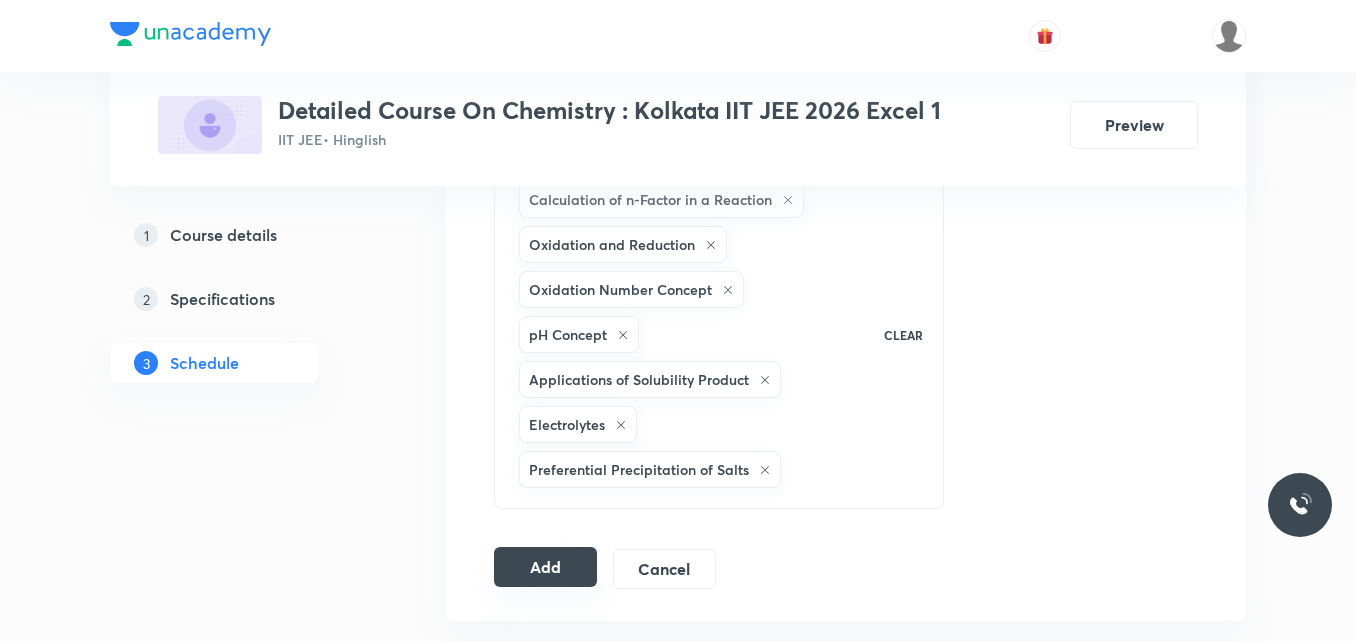 click on "Add" at bounding box center [545, 567] 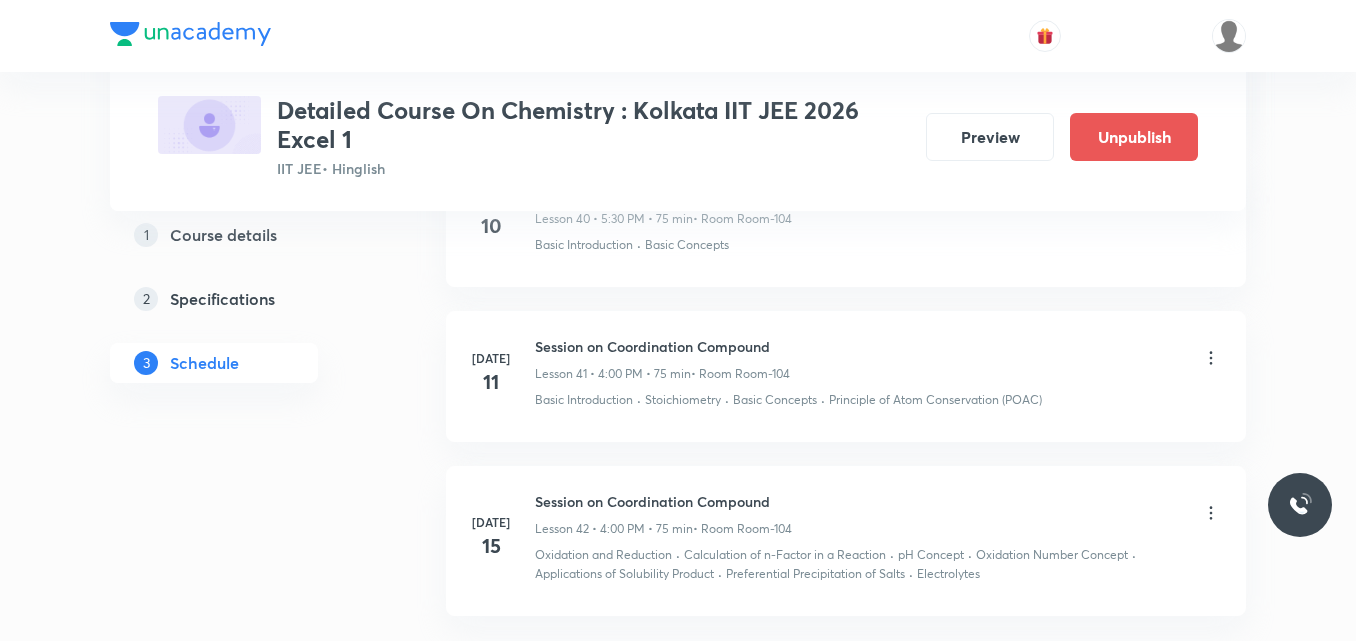 scroll, scrollTop: 7087, scrollLeft: 0, axis: vertical 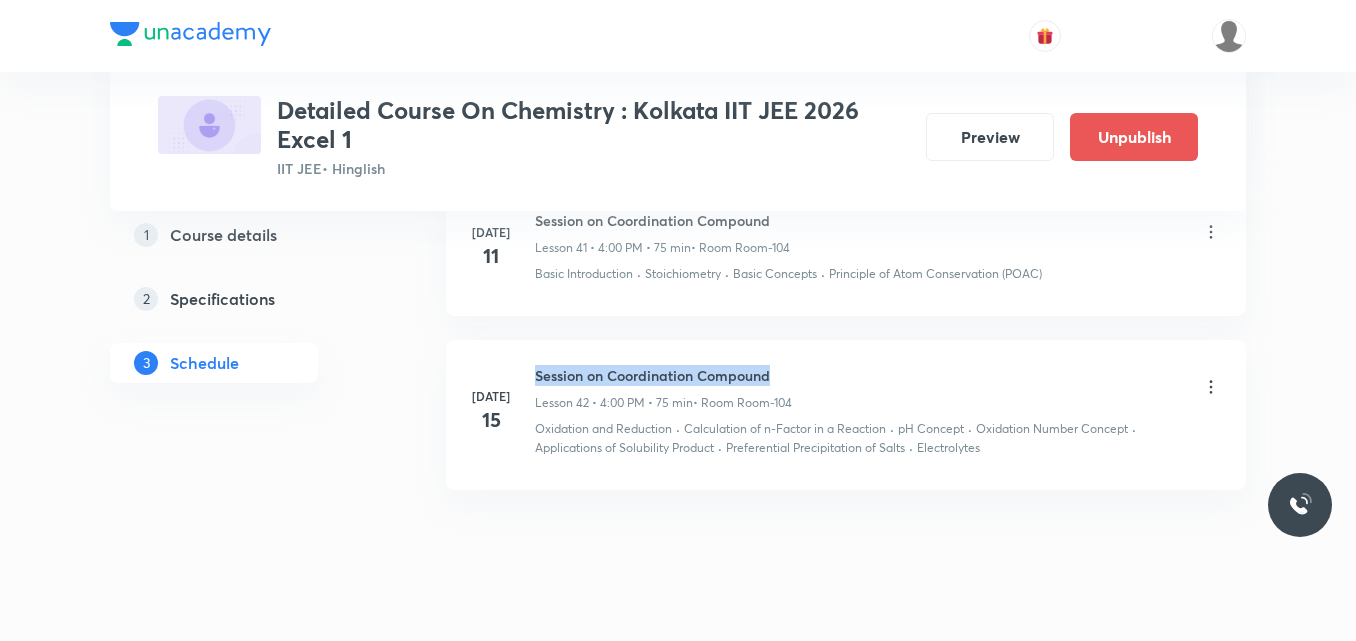 drag, startPoint x: 537, startPoint y: 338, endPoint x: 800, endPoint y: 326, distance: 263.27362 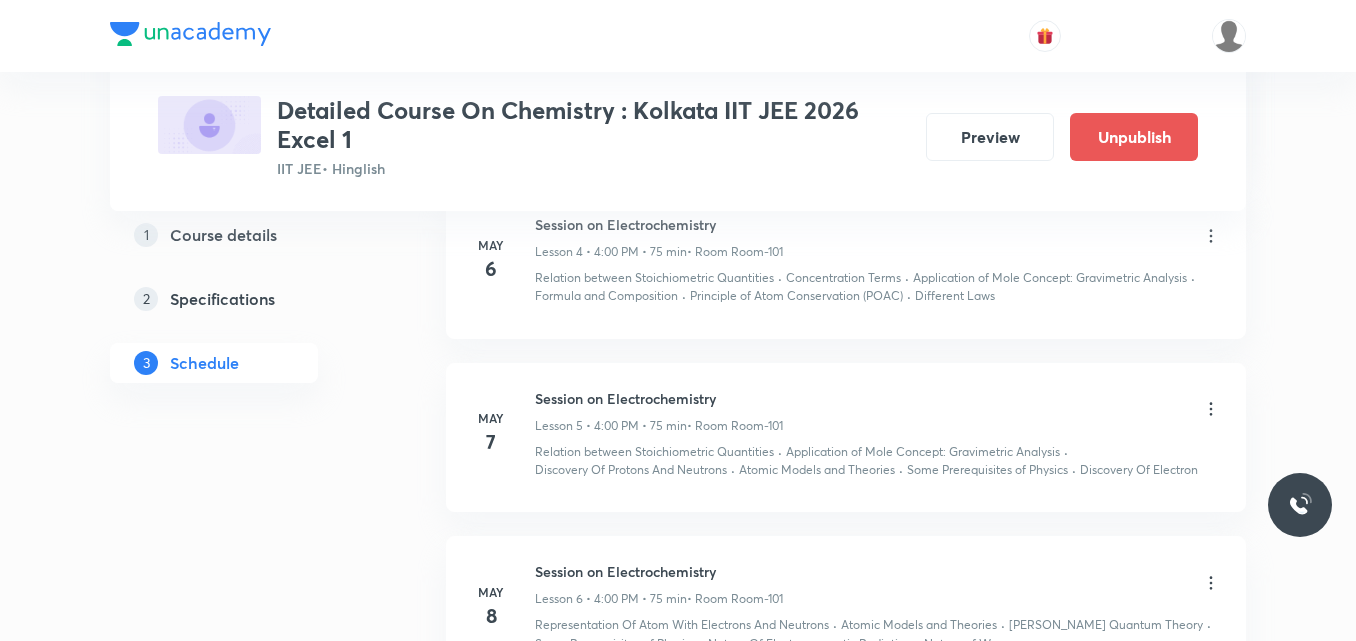 scroll, scrollTop: 0, scrollLeft: 0, axis: both 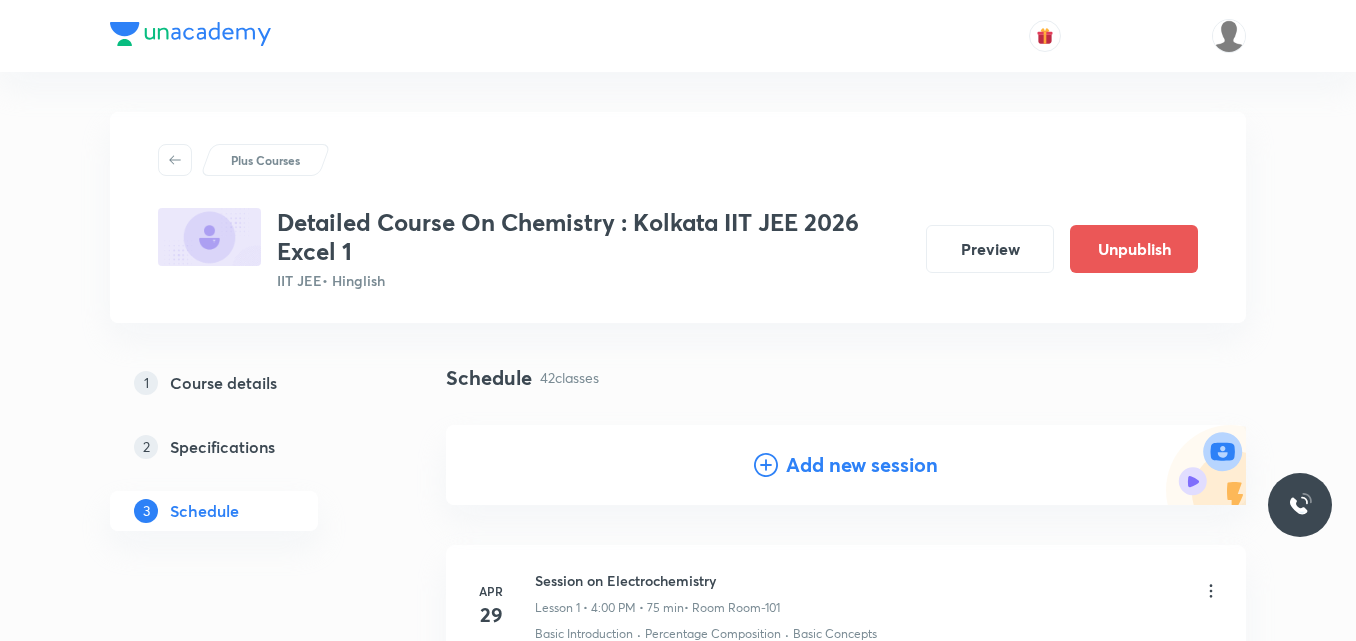click 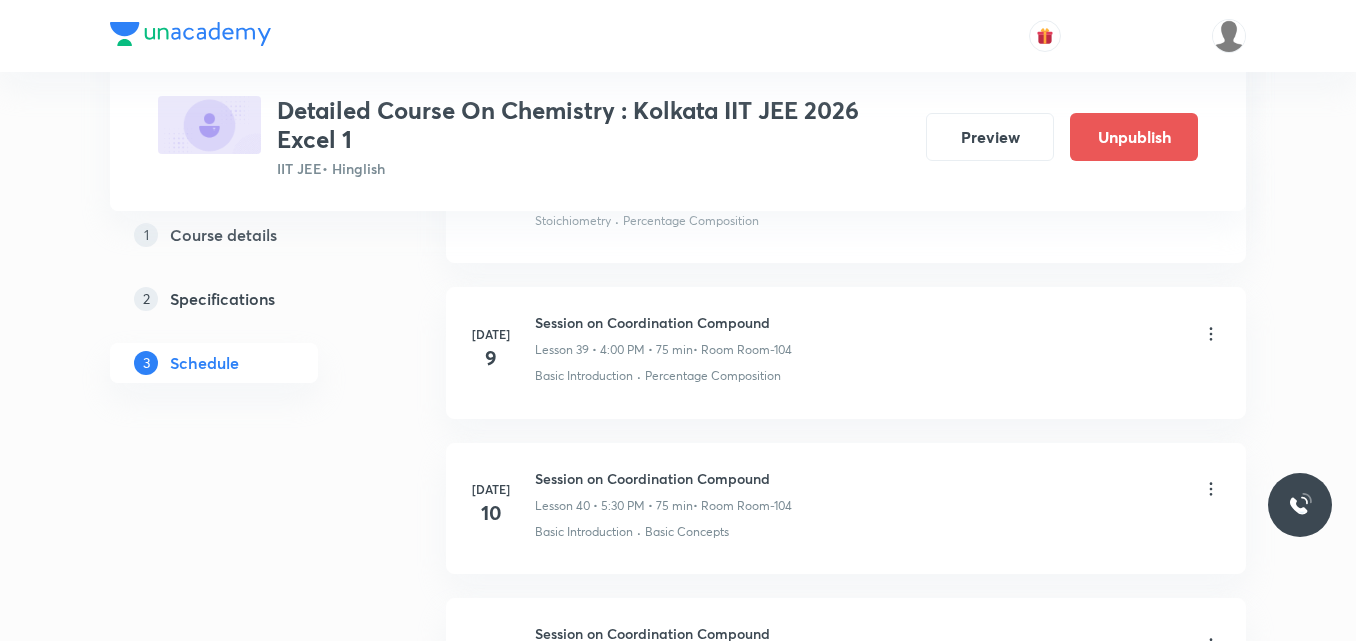 scroll, scrollTop: 8006, scrollLeft: 0, axis: vertical 